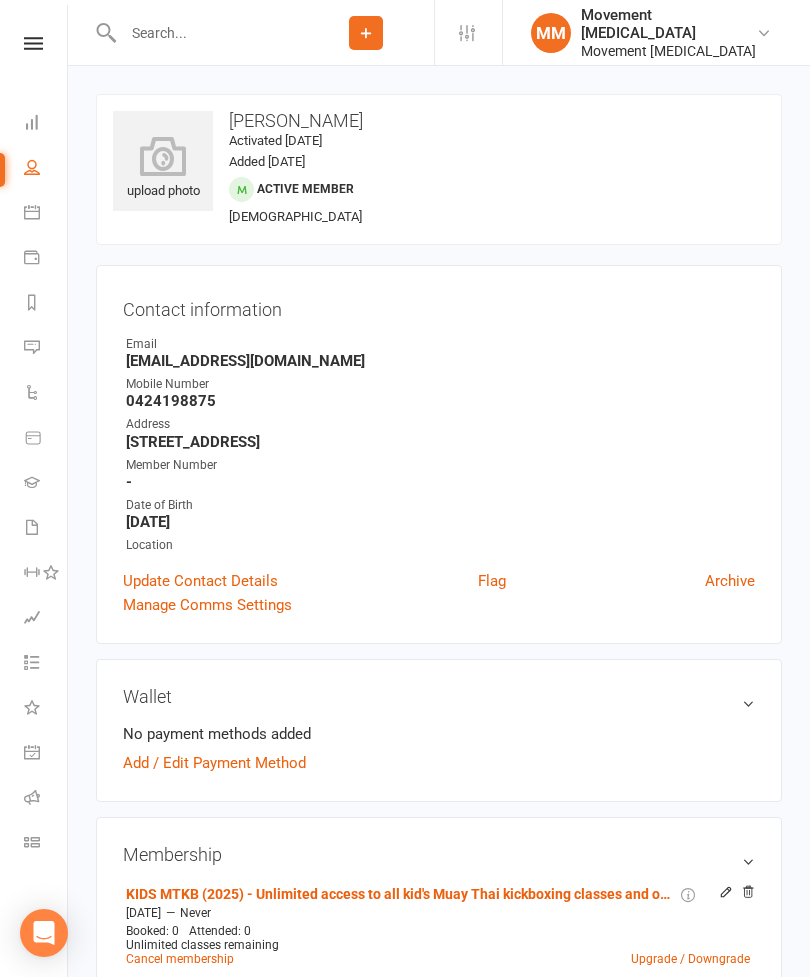 scroll, scrollTop: 0, scrollLeft: 0, axis: both 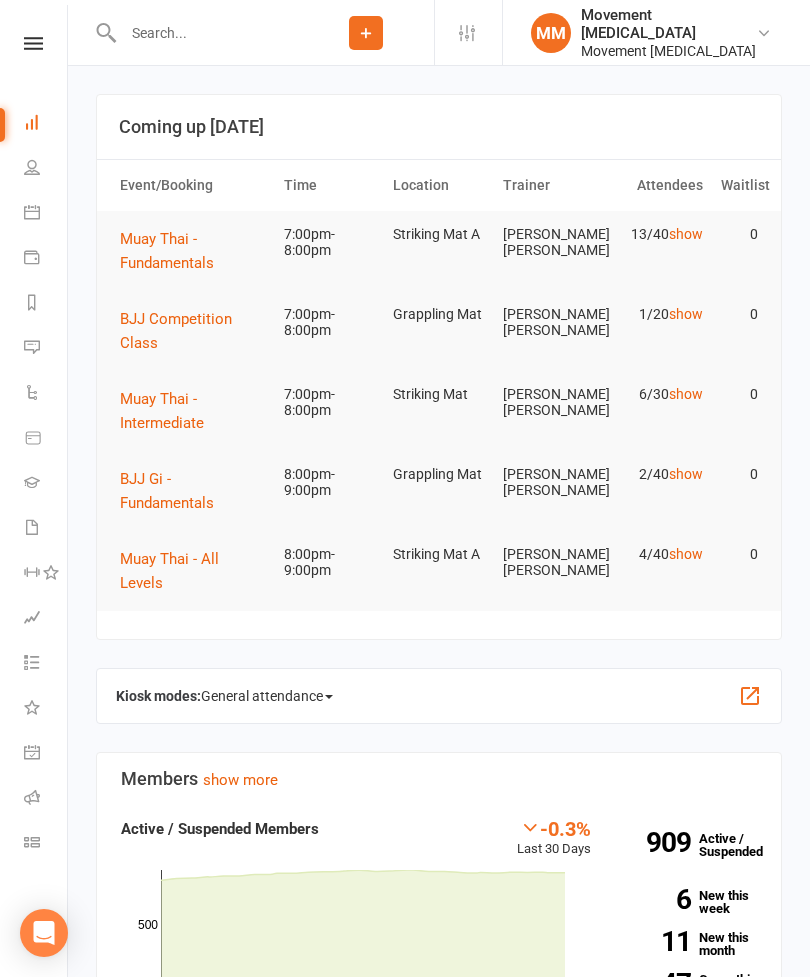 click on "BJJ Competition Class" at bounding box center [193, 331] 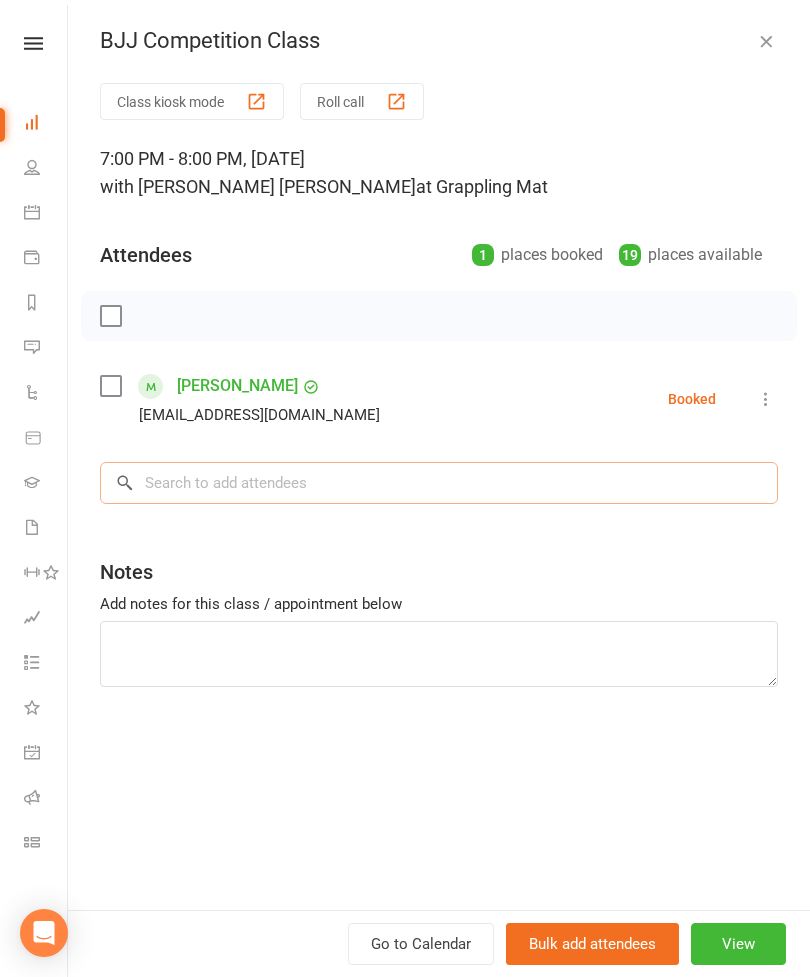 click at bounding box center (439, 483) 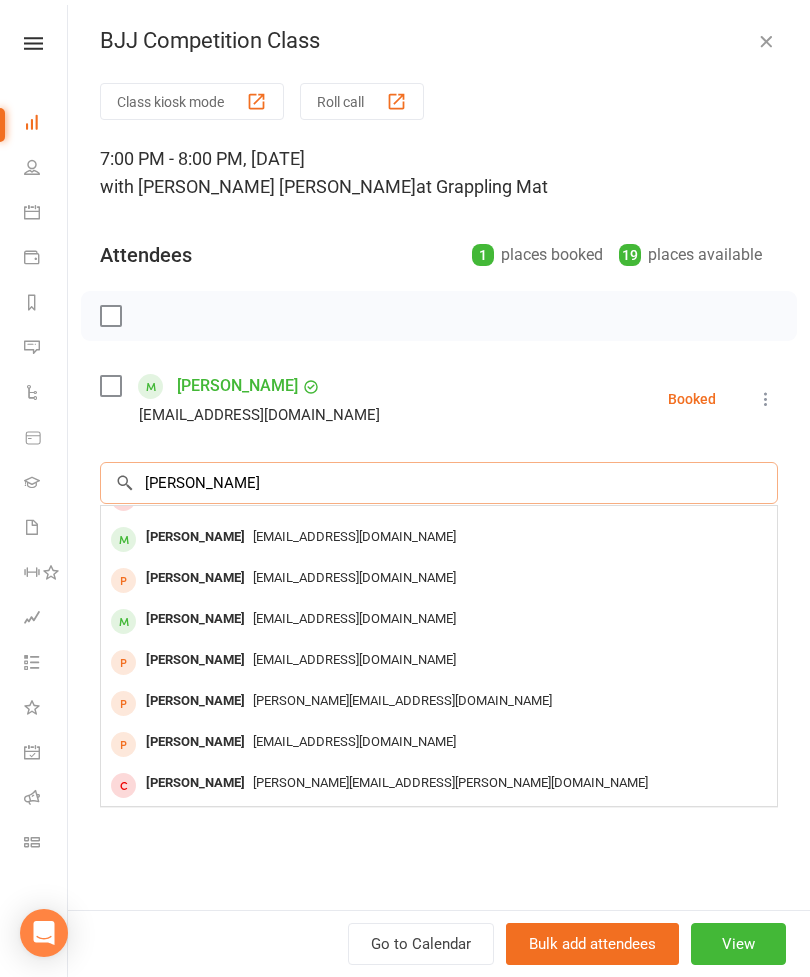 scroll, scrollTop: 110, scrollLeft: 0, axis: vertical 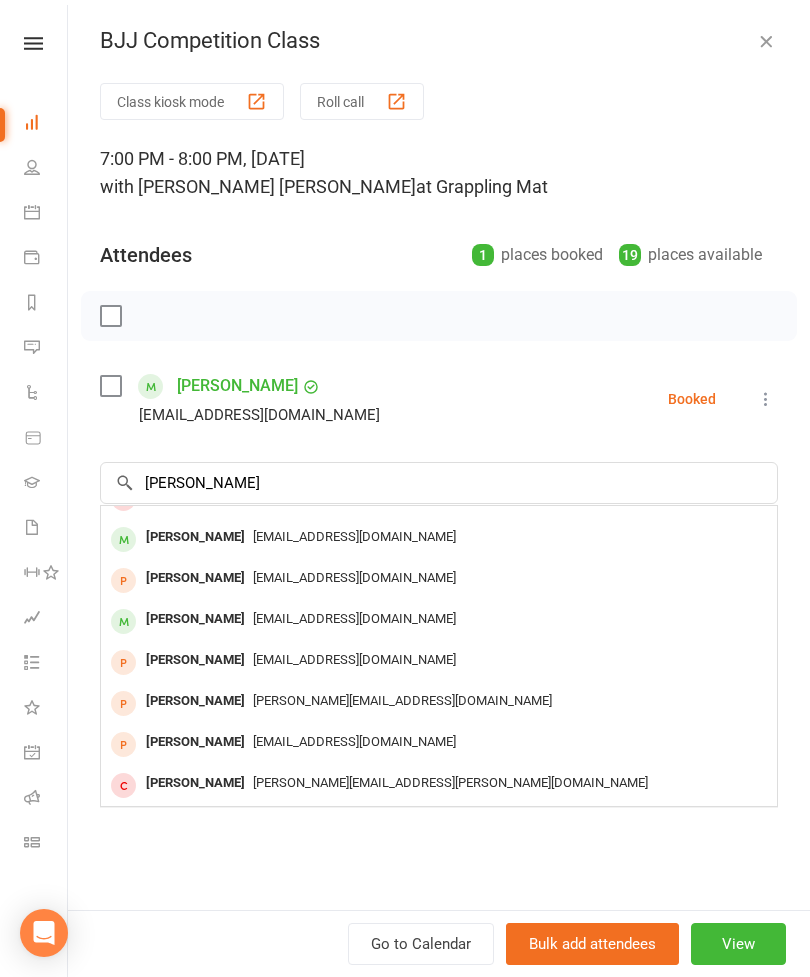 click on "[EMAIL_ADDRESS][DOMAIN_NAME]" at bounding box center [354, 536] 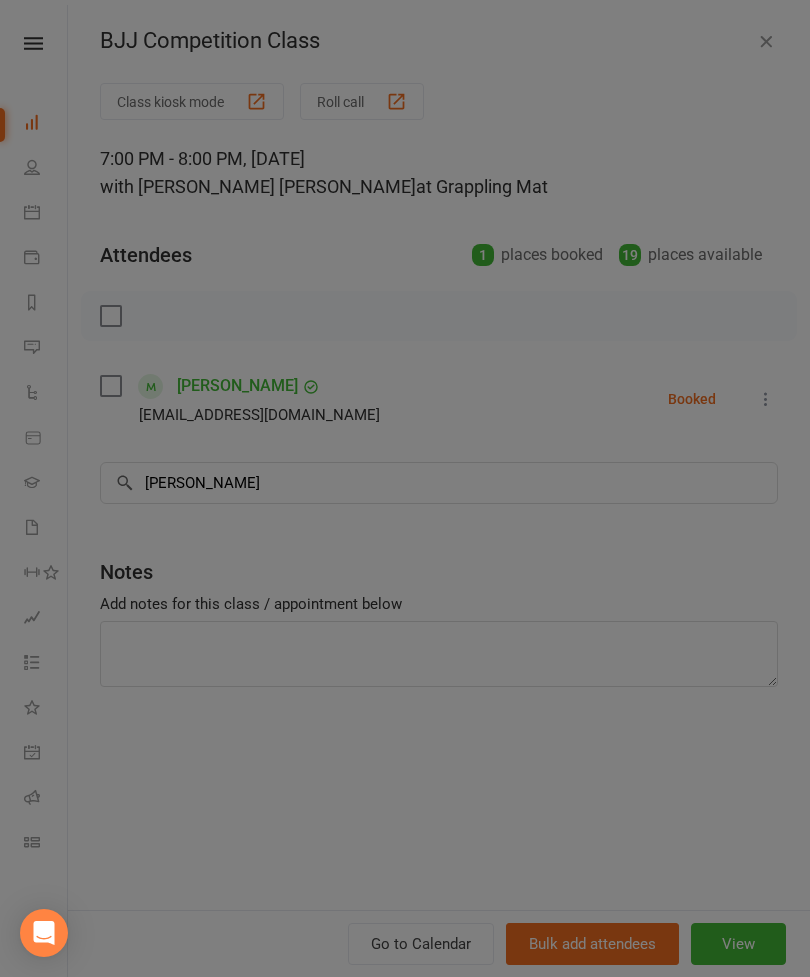 type 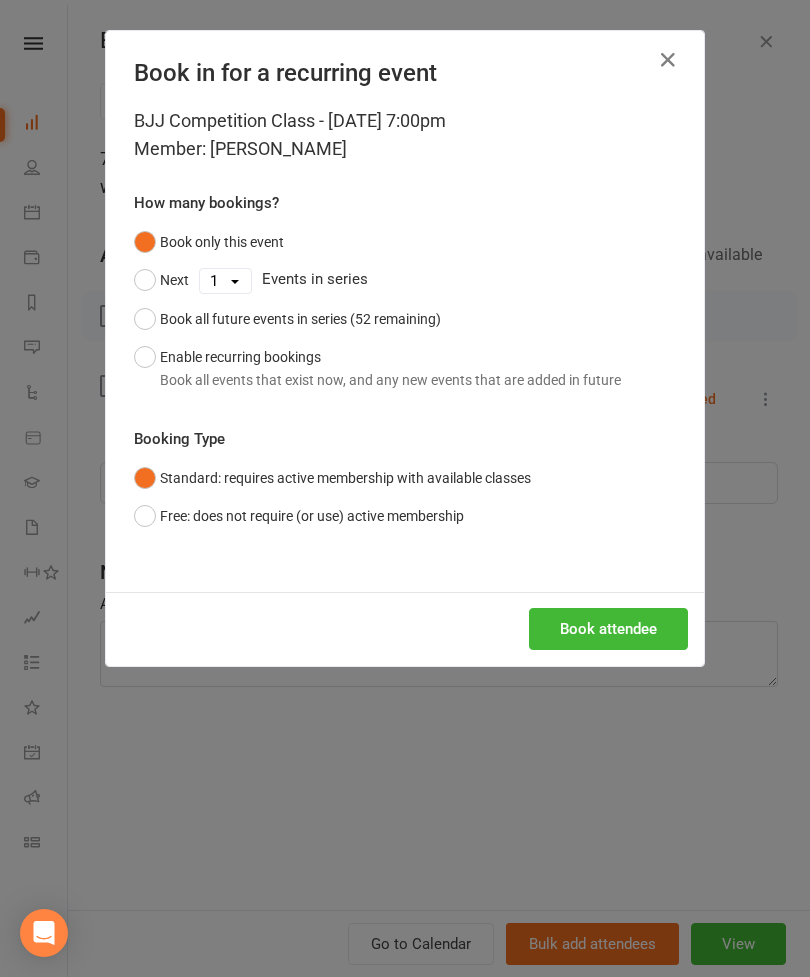 click on "Book attendee" at bounding box center (608, 629) 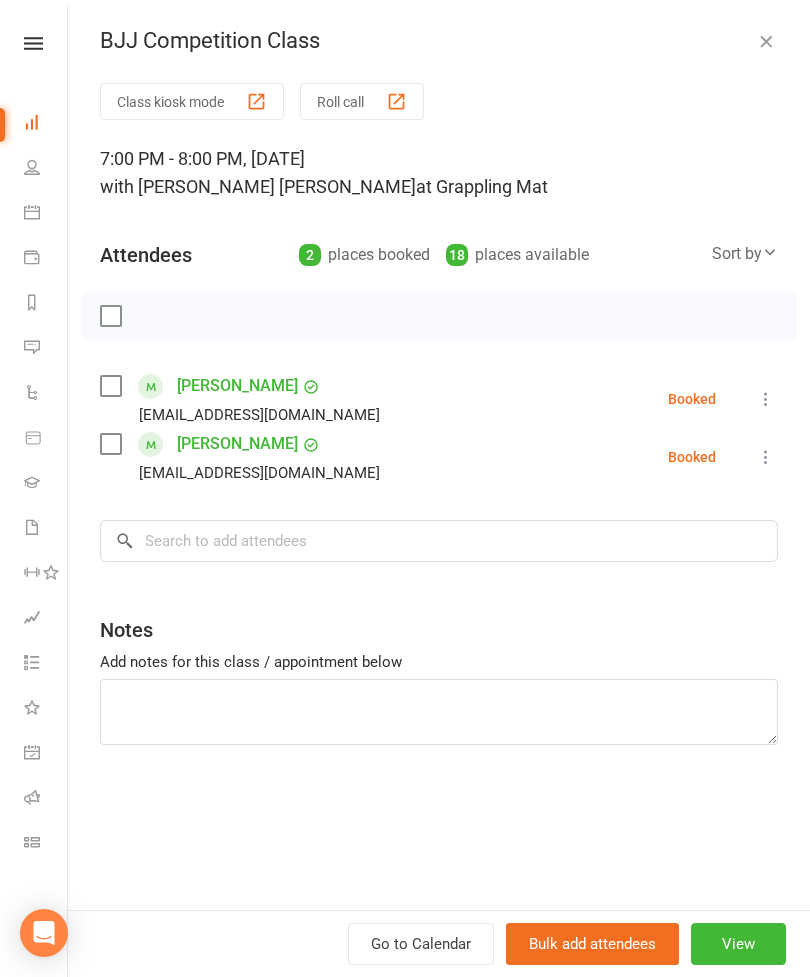 click on "[PERSON_NAME]  [EMAIL_ADDRESS][DOMAIN_NAME]" at bounding box center [244, 457] 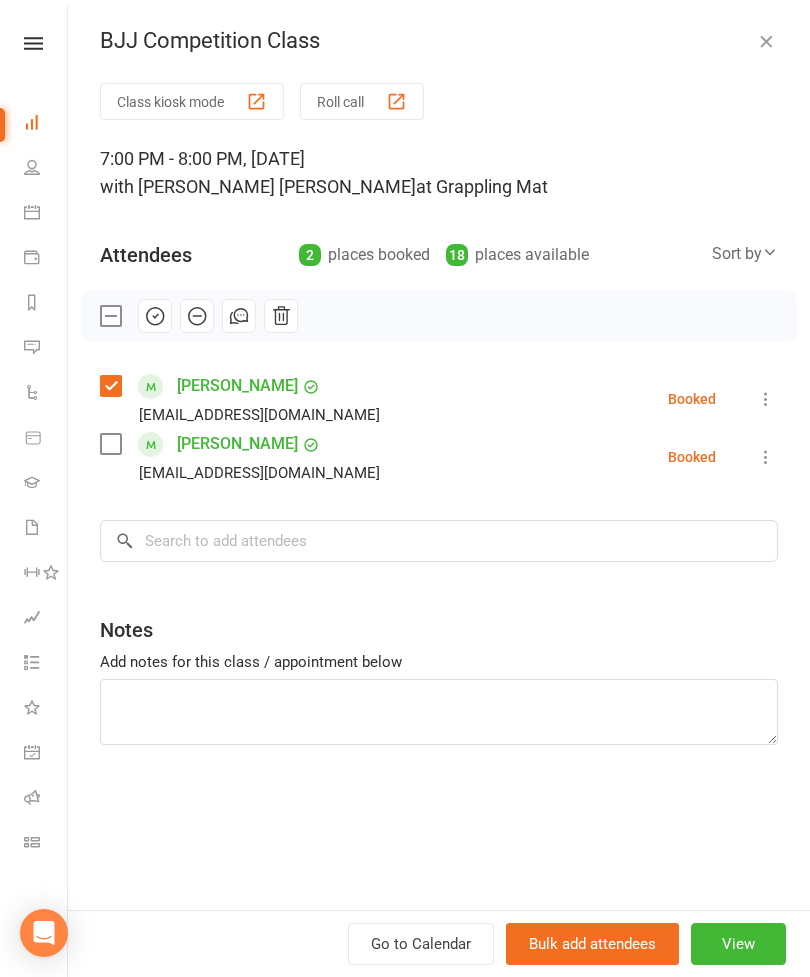 click on "[EMAIL_ADDRESS][DOMAIN_NAME]" at bounding box center [244, 415] 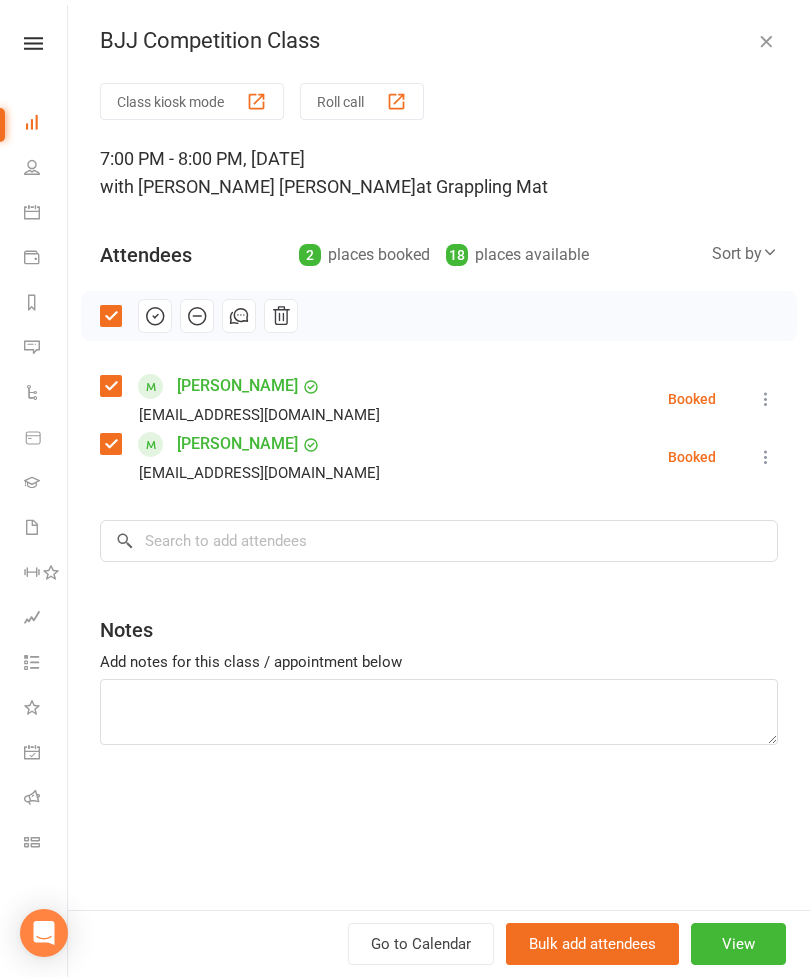 click 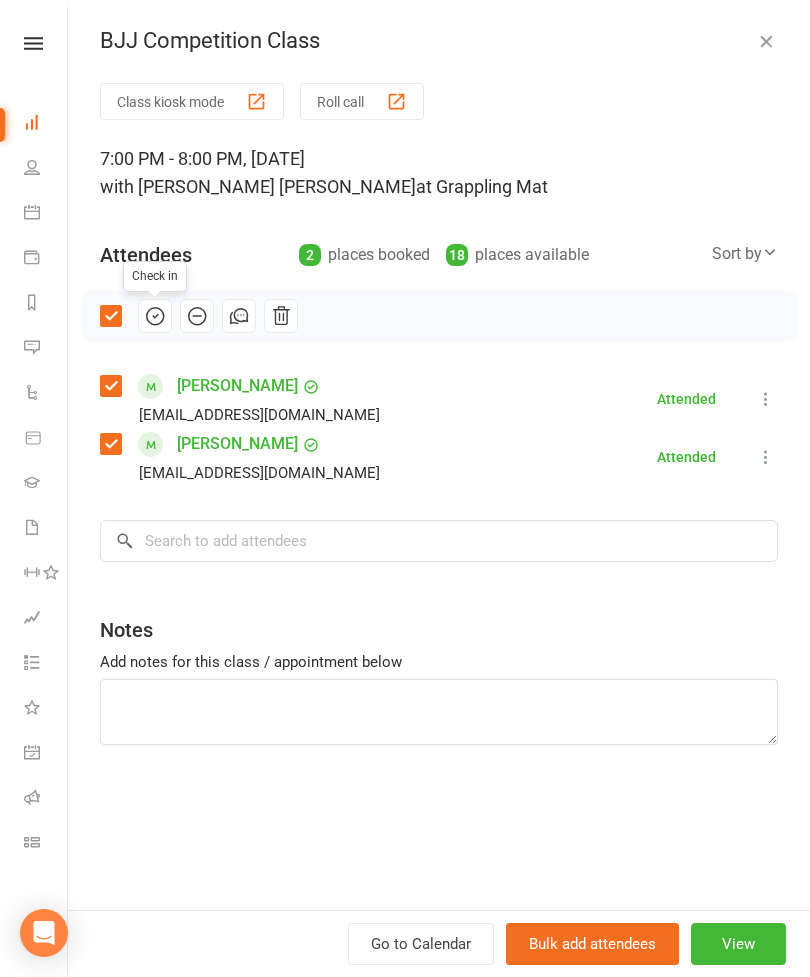 click on "People" at bounding box center (46, 169) 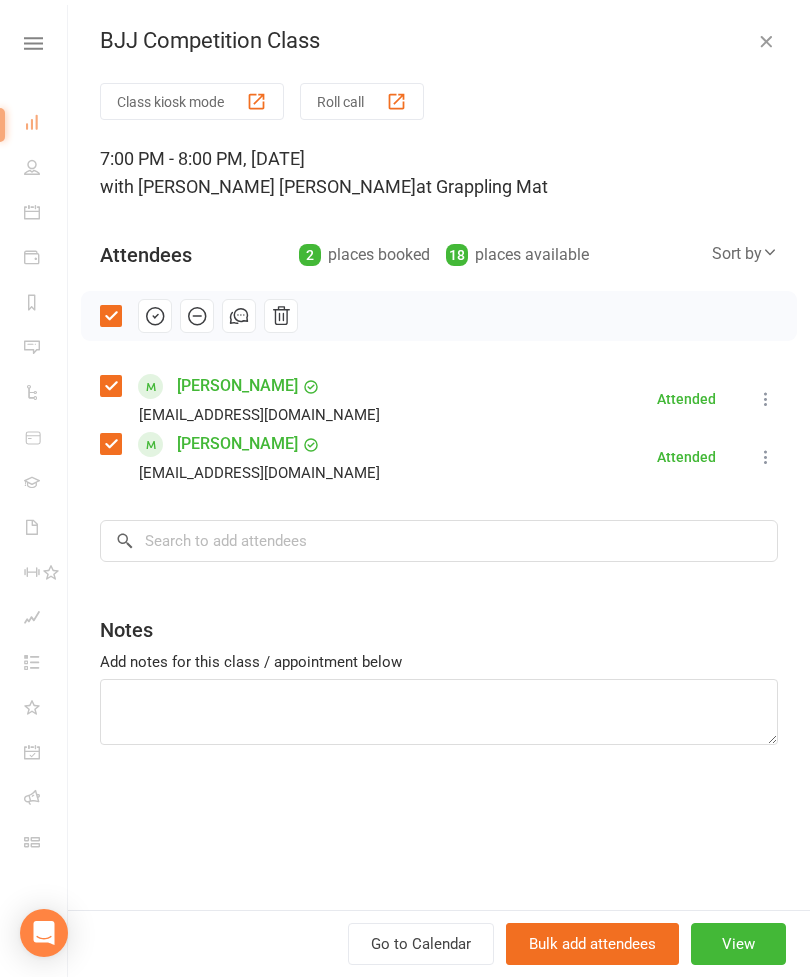 select on "100" 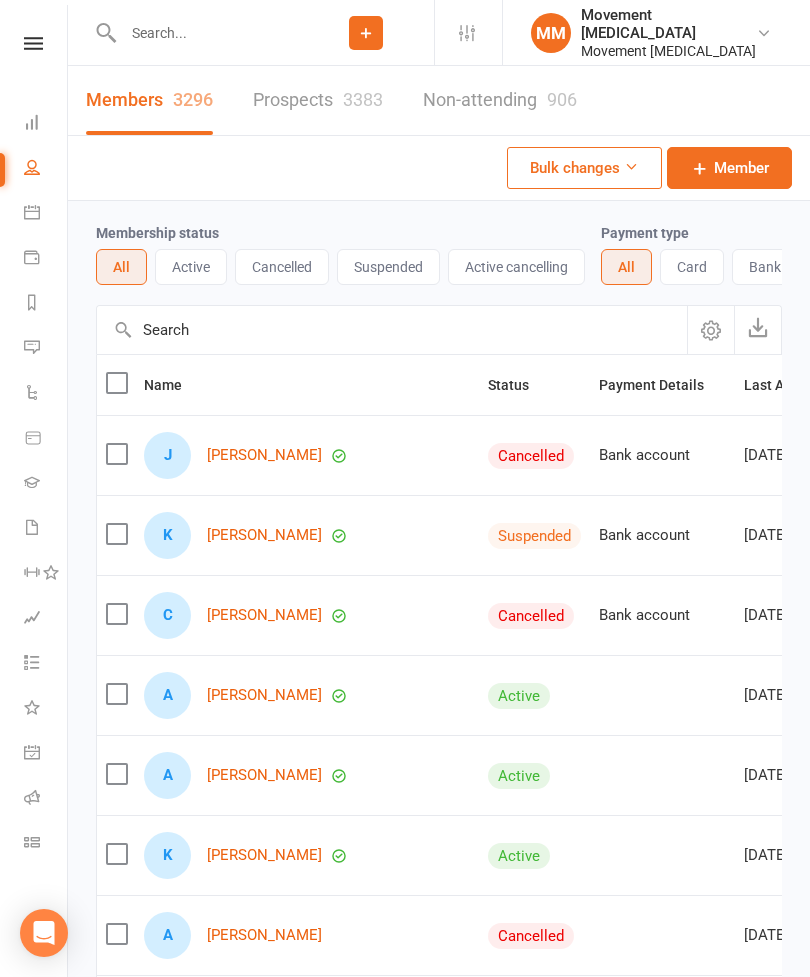 click on "Dashboard" at bounding box center (33, 124) 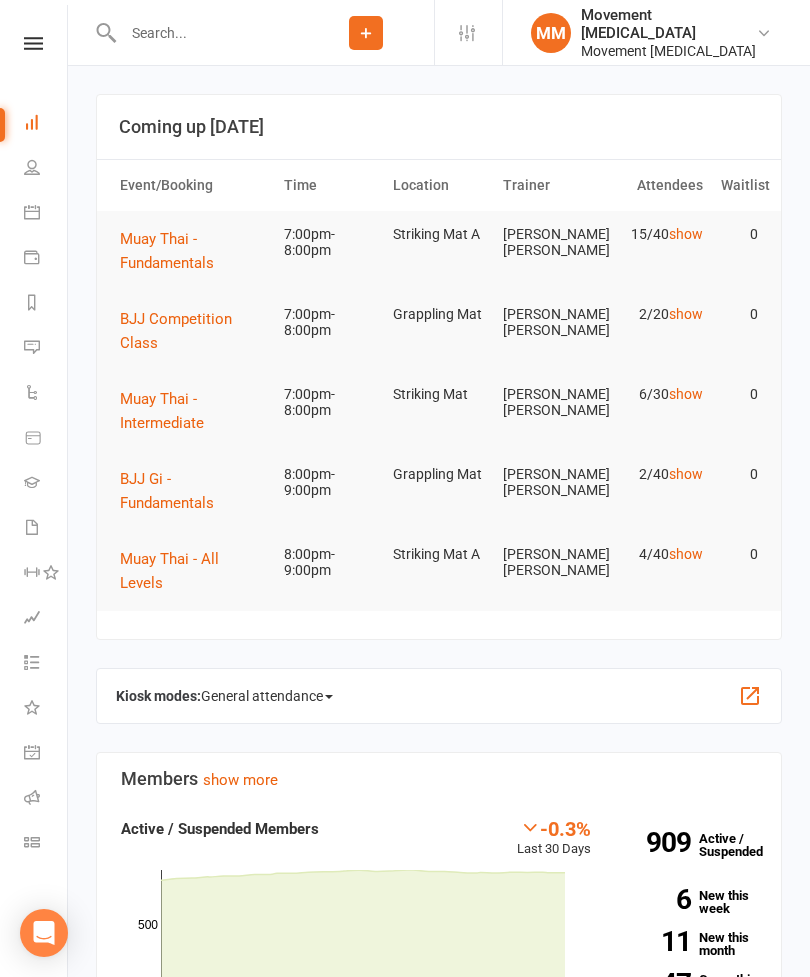 click on "Muay Thai - Intermediate" at bounding box center [162, 411] 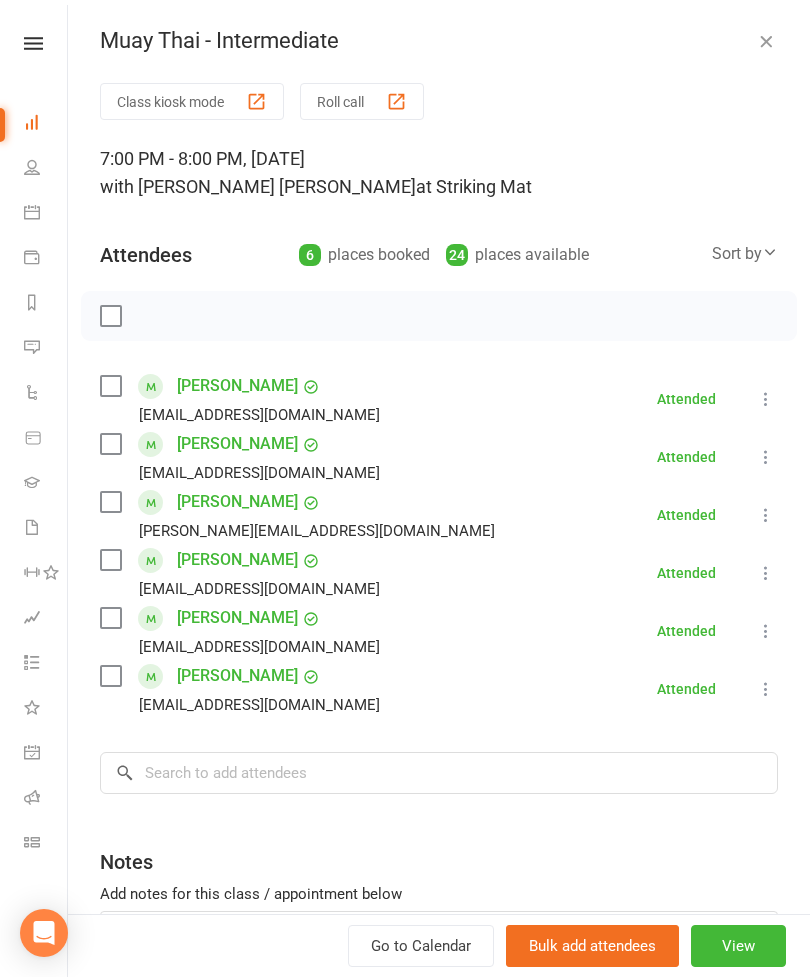 click on "Dashboard" at bounding box center [46, 124] 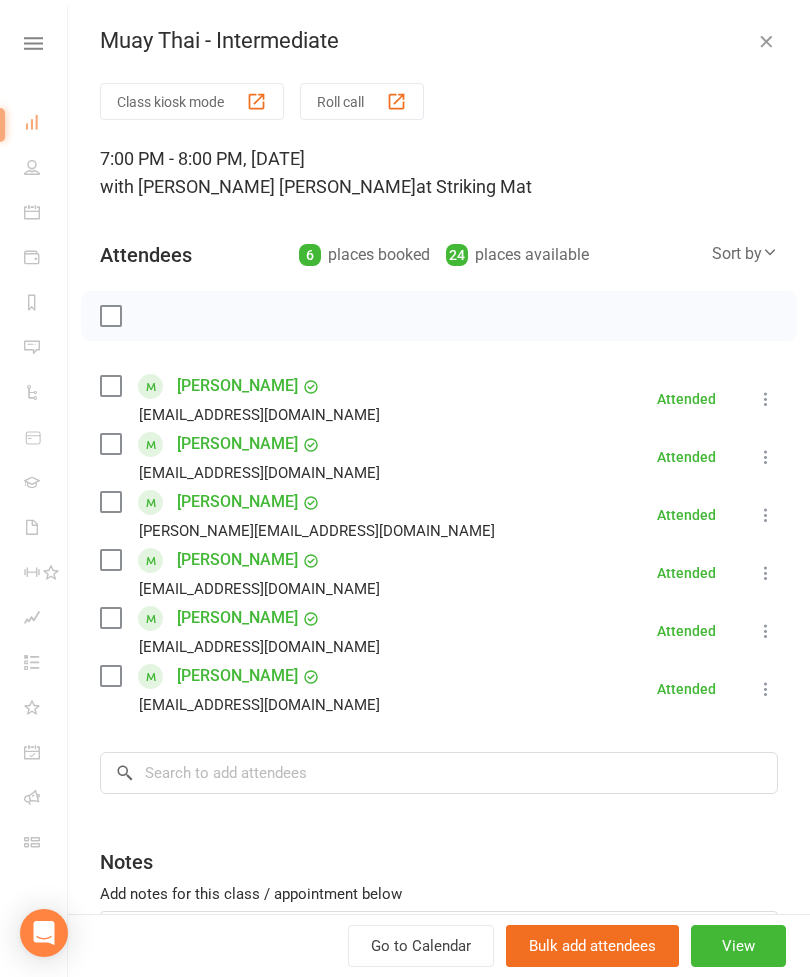select on "100" 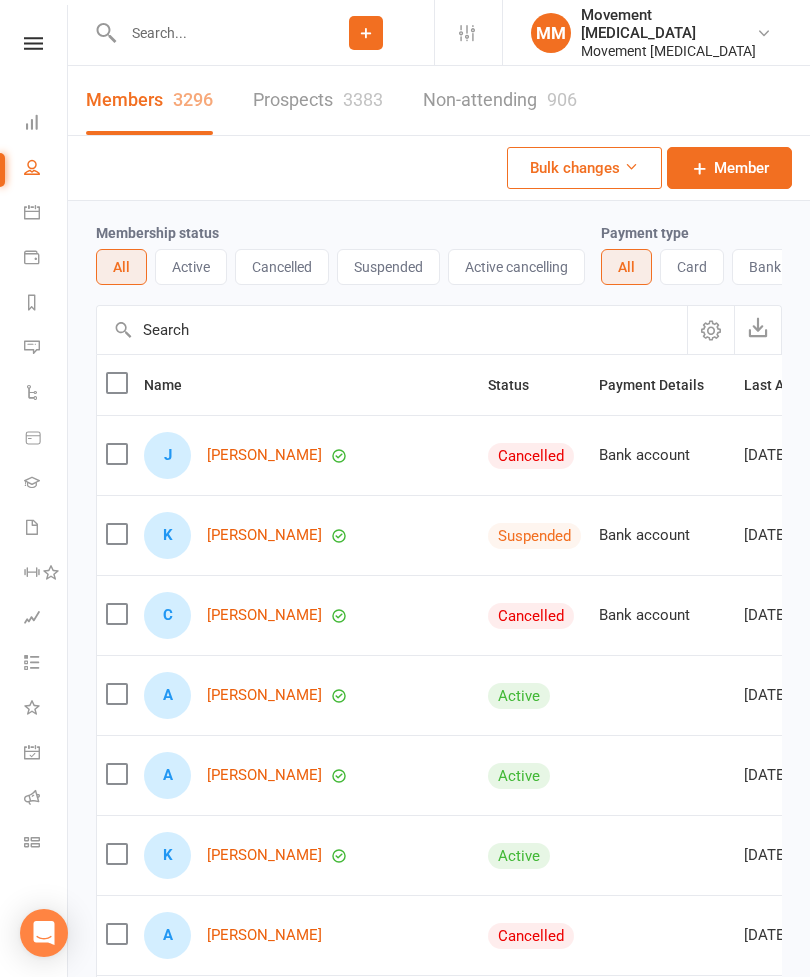 click on "Dashboard" at bounding box center [46, 124] 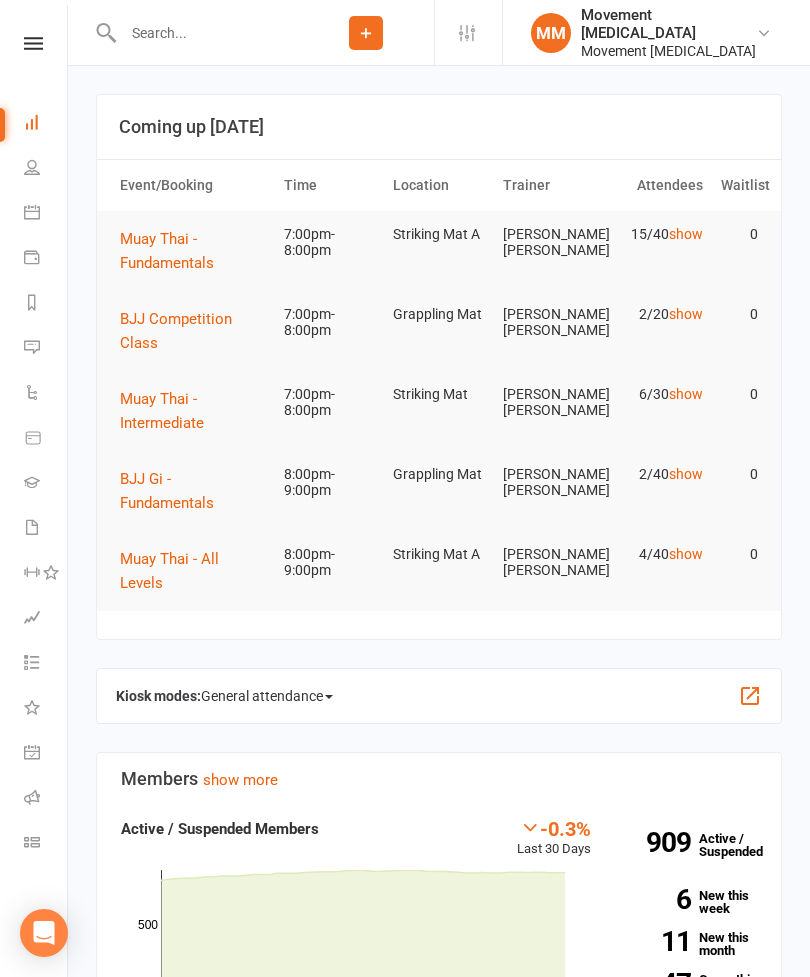 click on "Muay Thai - Fundamentals" at bounding box center [167, 251] 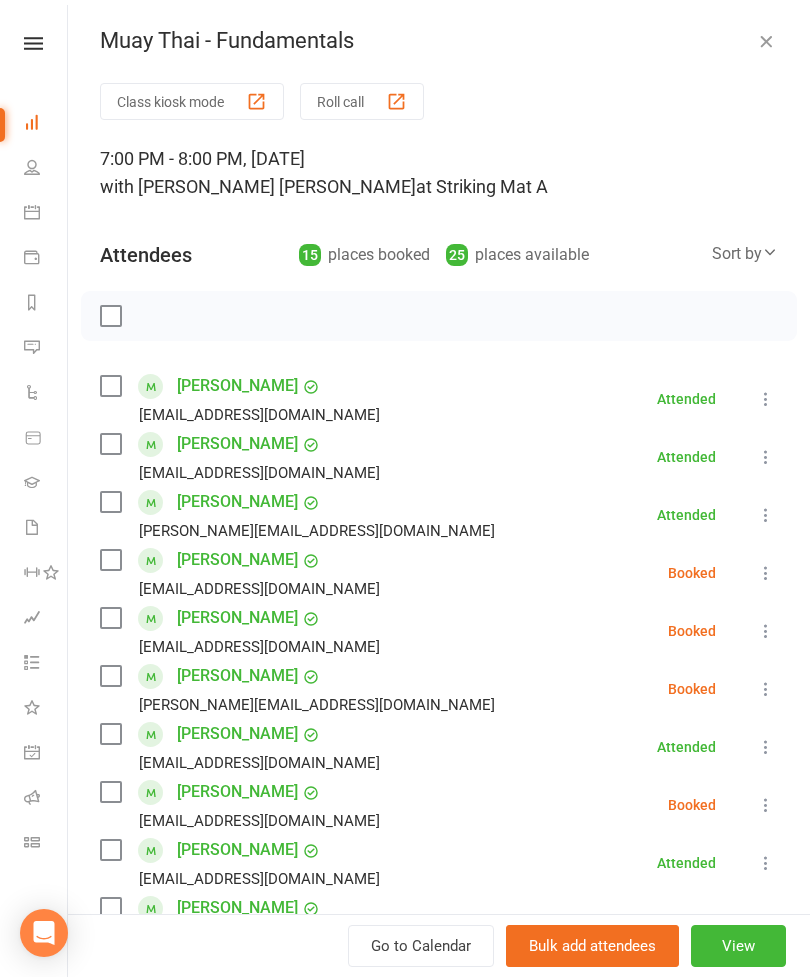 click at bounding box center [766, 457] 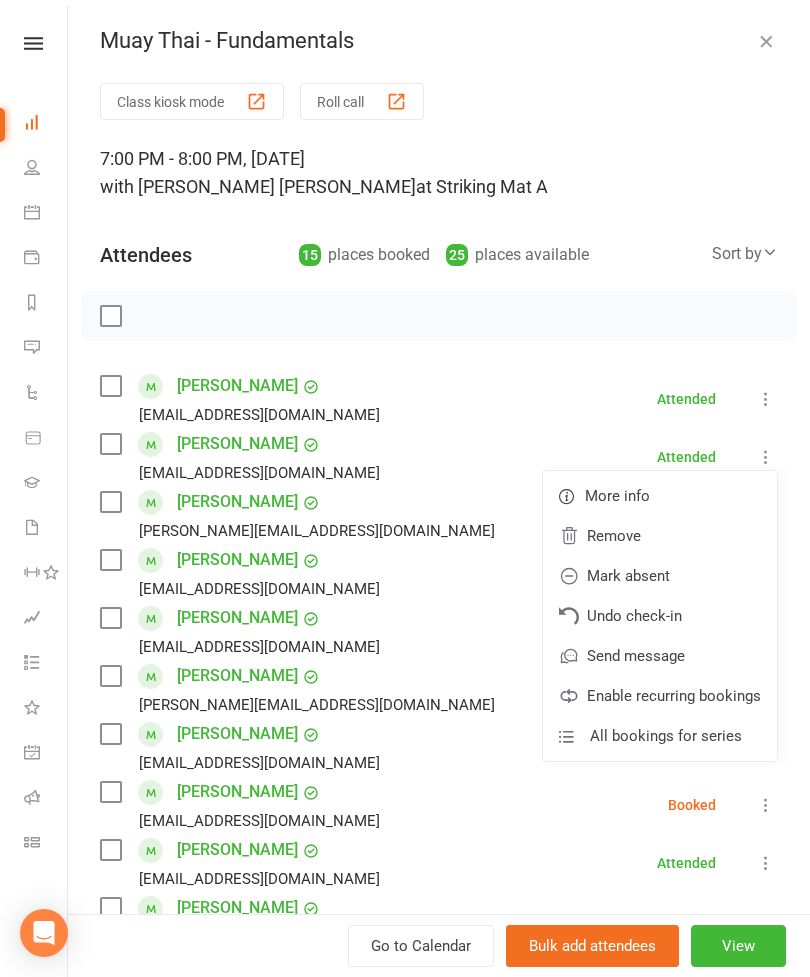 click on "Remove" at bounding box center [660, 536] 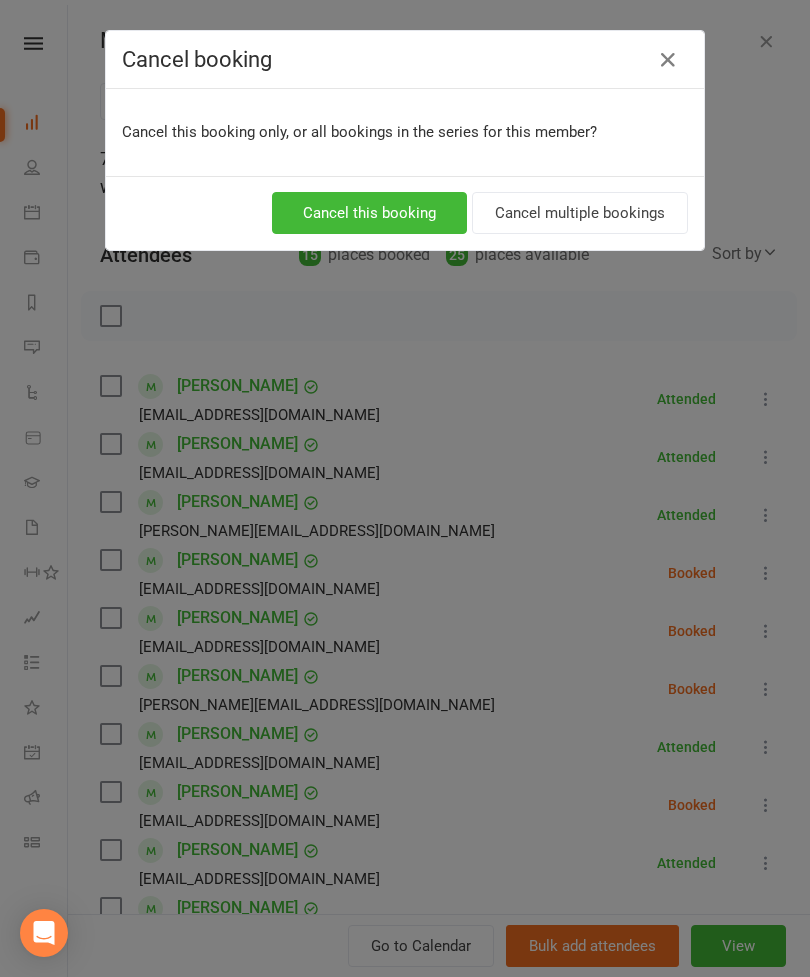click on "Cancel this booking" at bounding box center (369, 213) 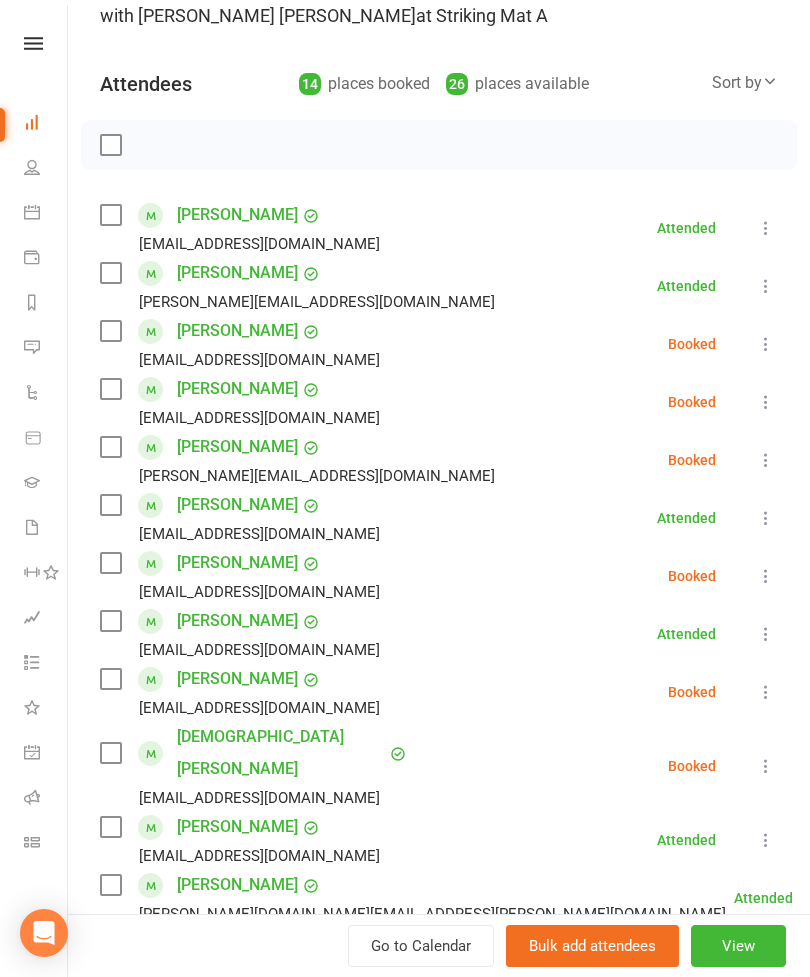 scroll, scrollTop: 165, scrollLeft: 0, axis: vertical 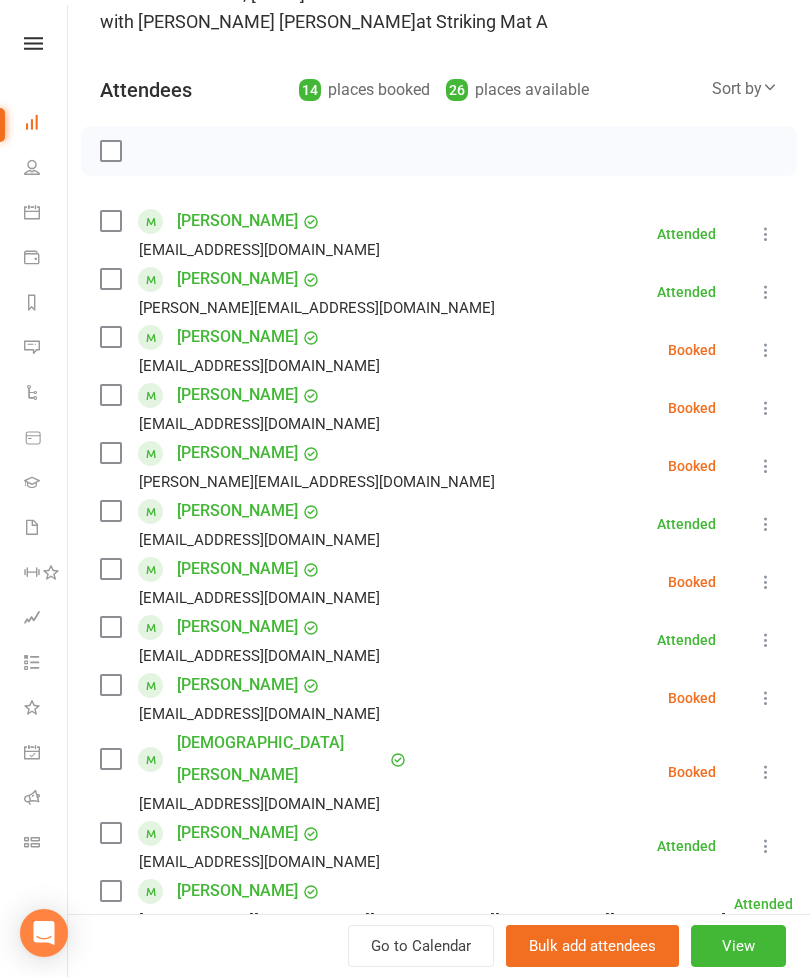 click at bounding box center [110, 279] 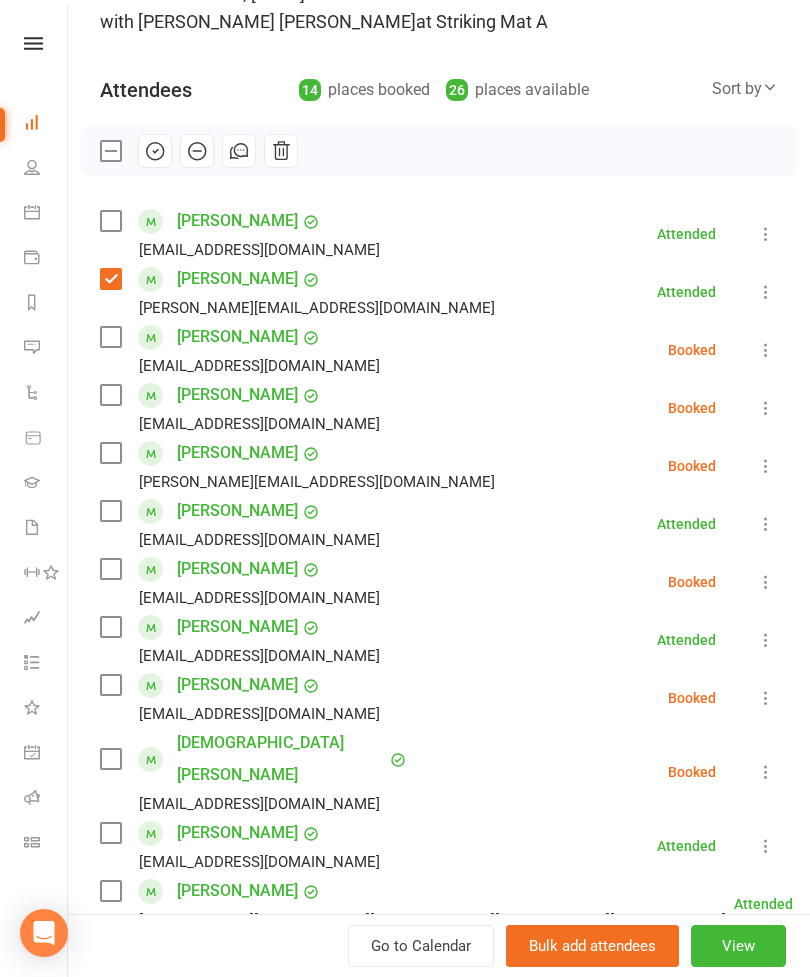 click at bounding box center (110, 337) 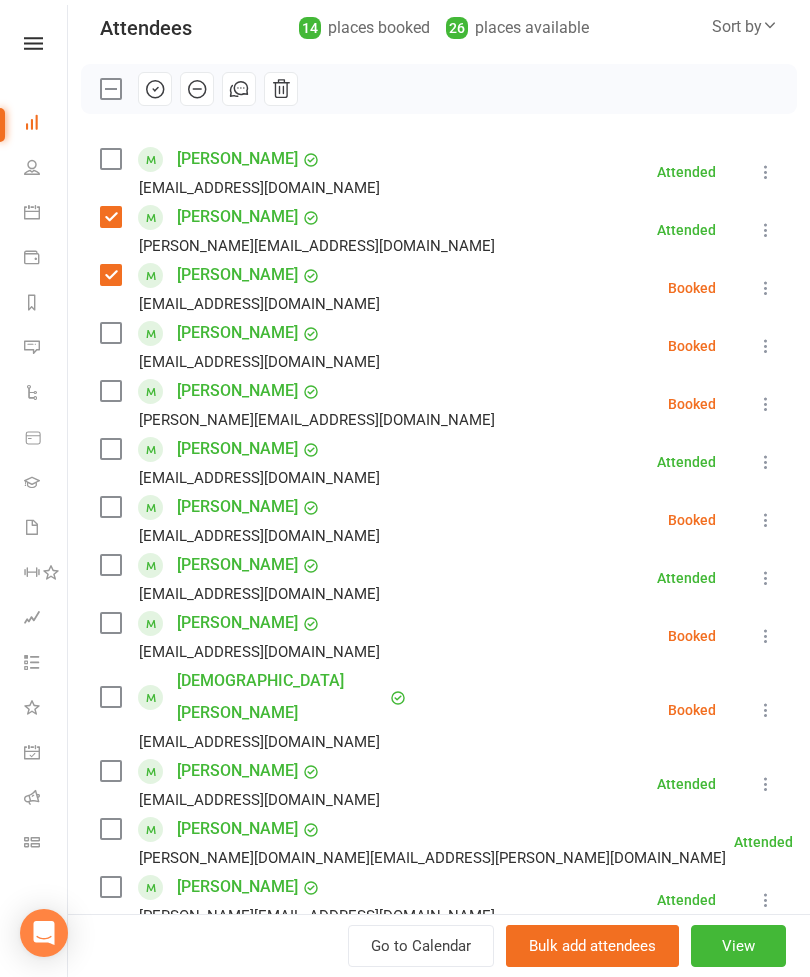 scroll, scrollTop: 232, scrollLeft: 0, axis: vertical 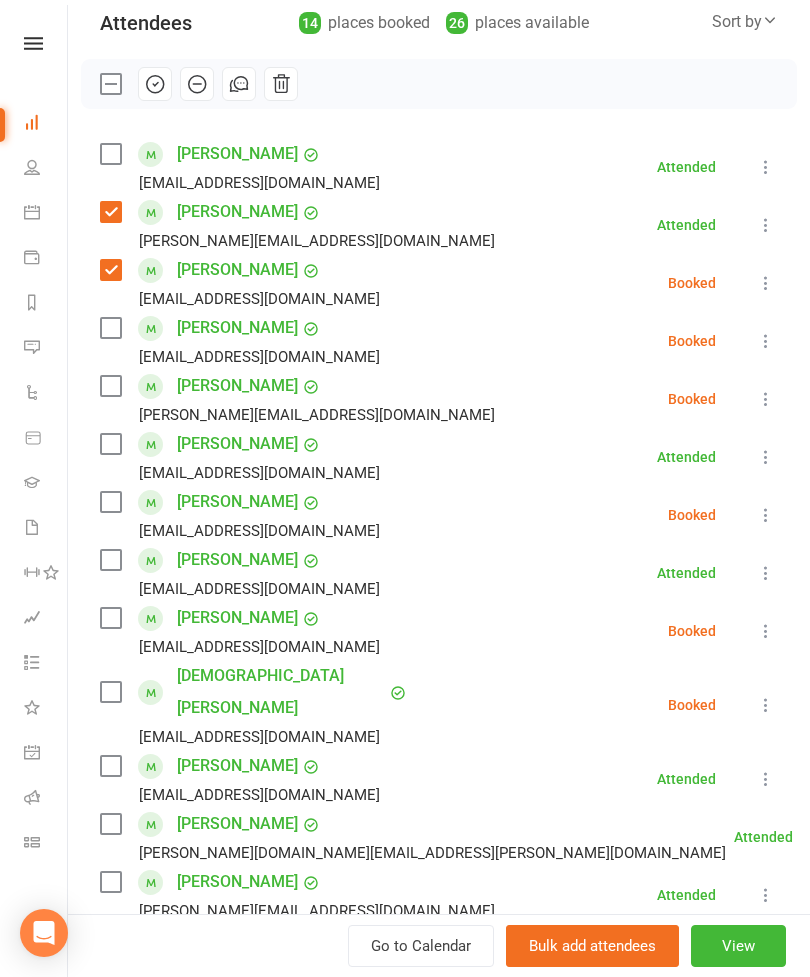 click at bounding box center [110, 824] 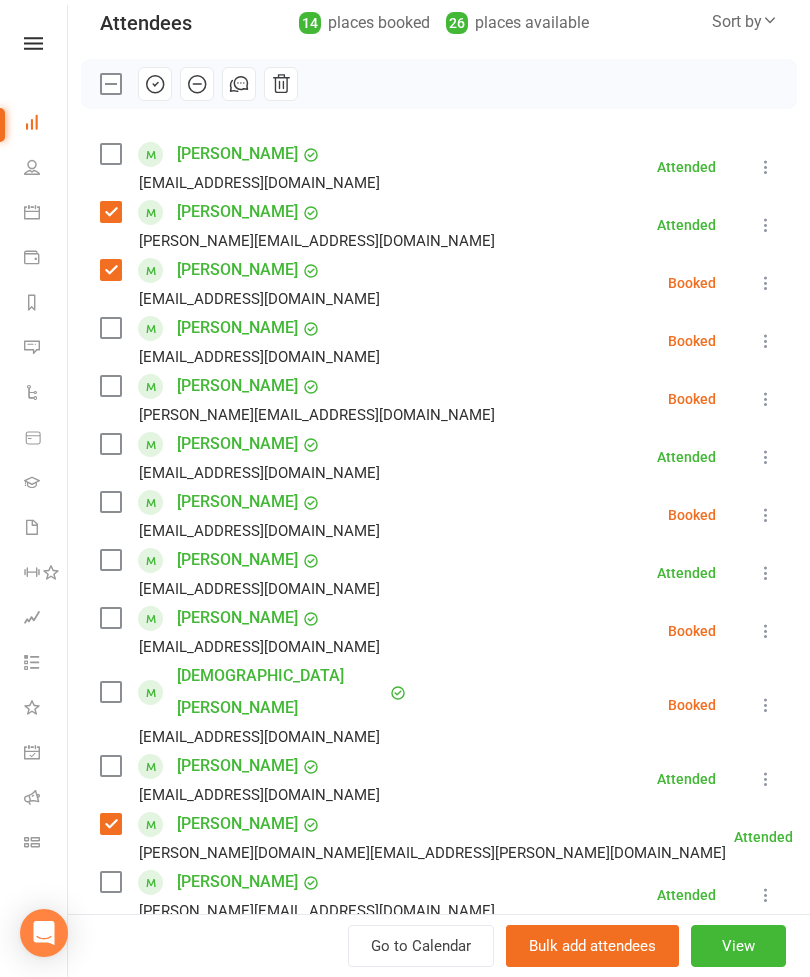 click at bounding box center [110, 386] 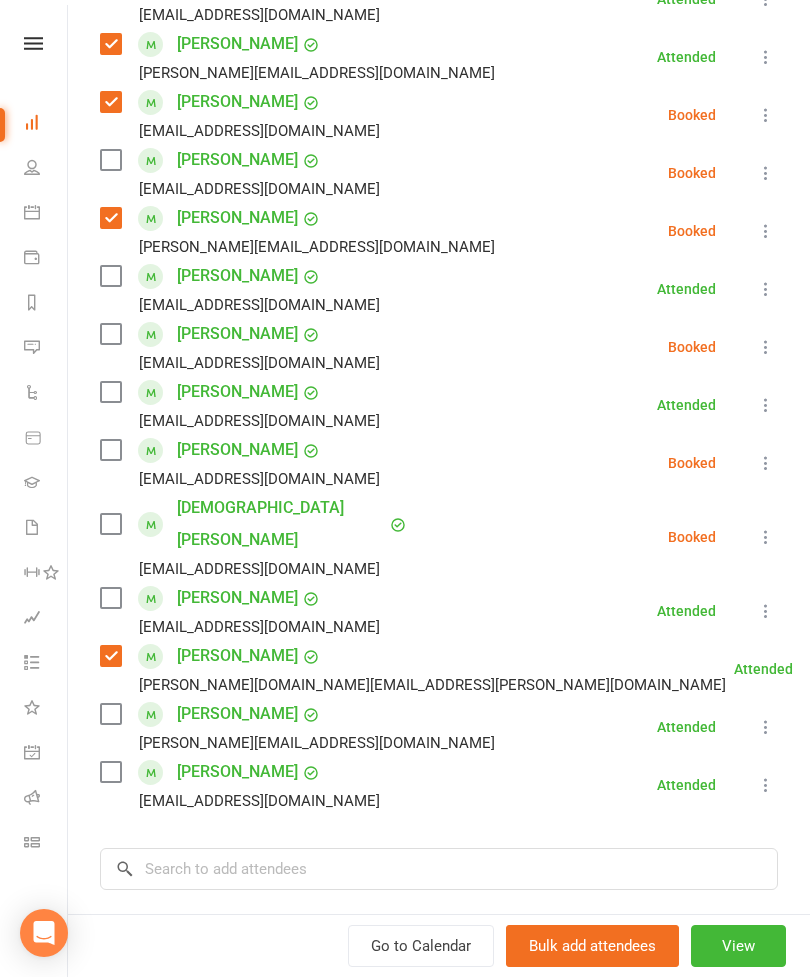 scroll, scrollTop: 404, scrollLeft: 0, axis: vertical 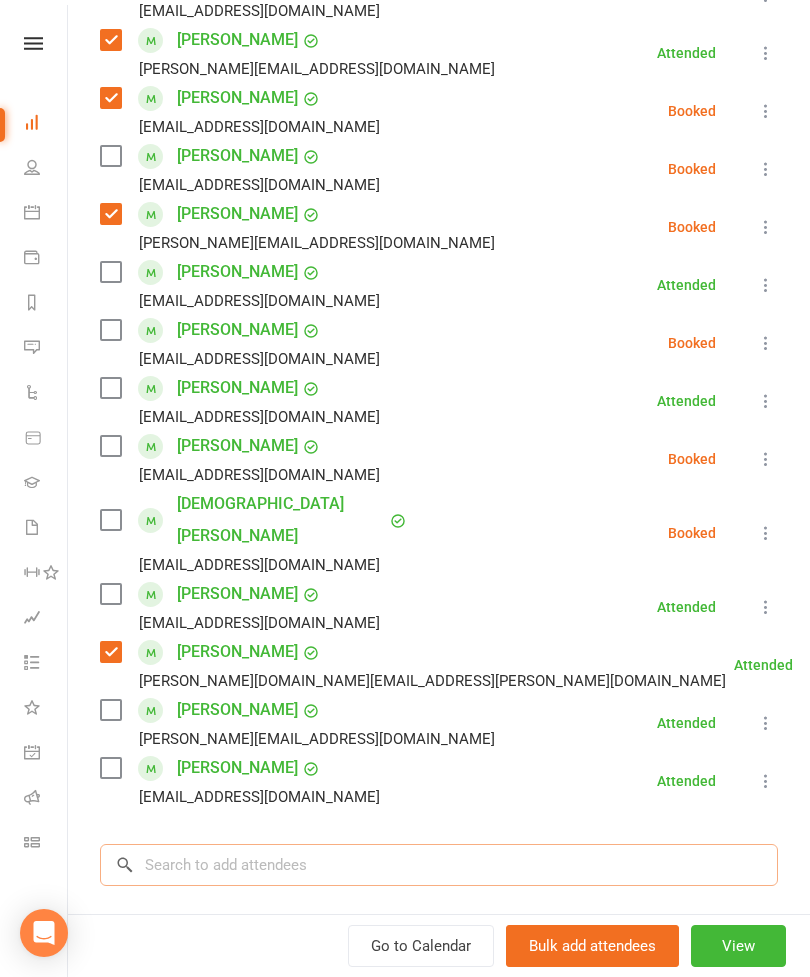 click at bounding box center [439, 865] 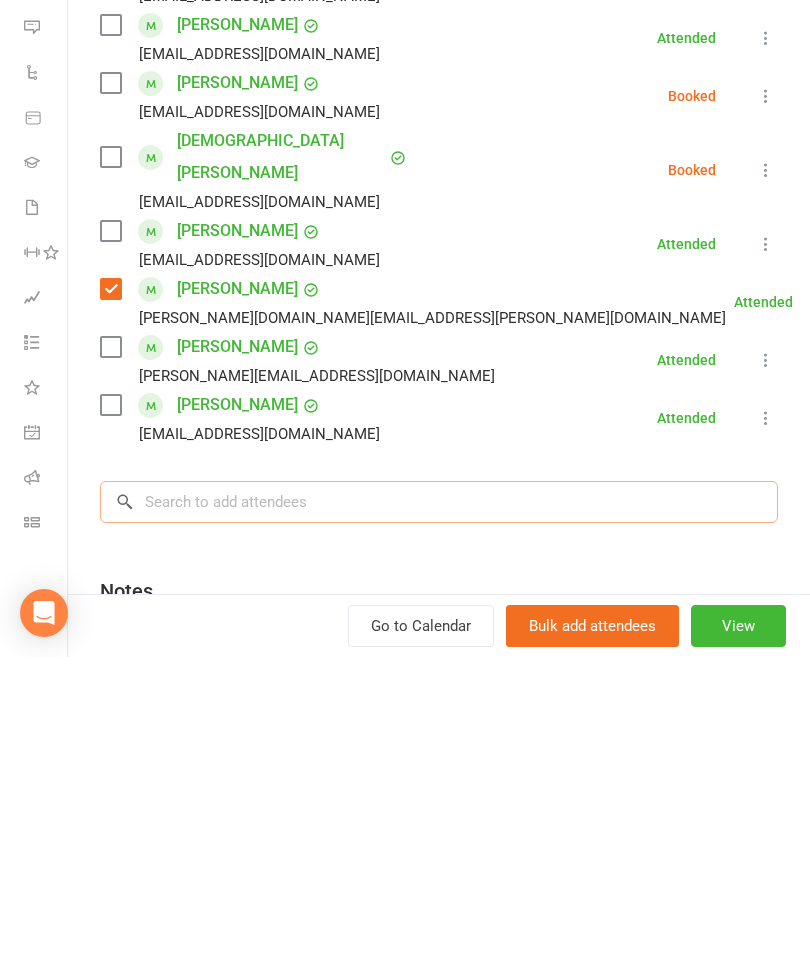 scroll, scrollTop: 446, scrollLeft: 0, axis: vertical 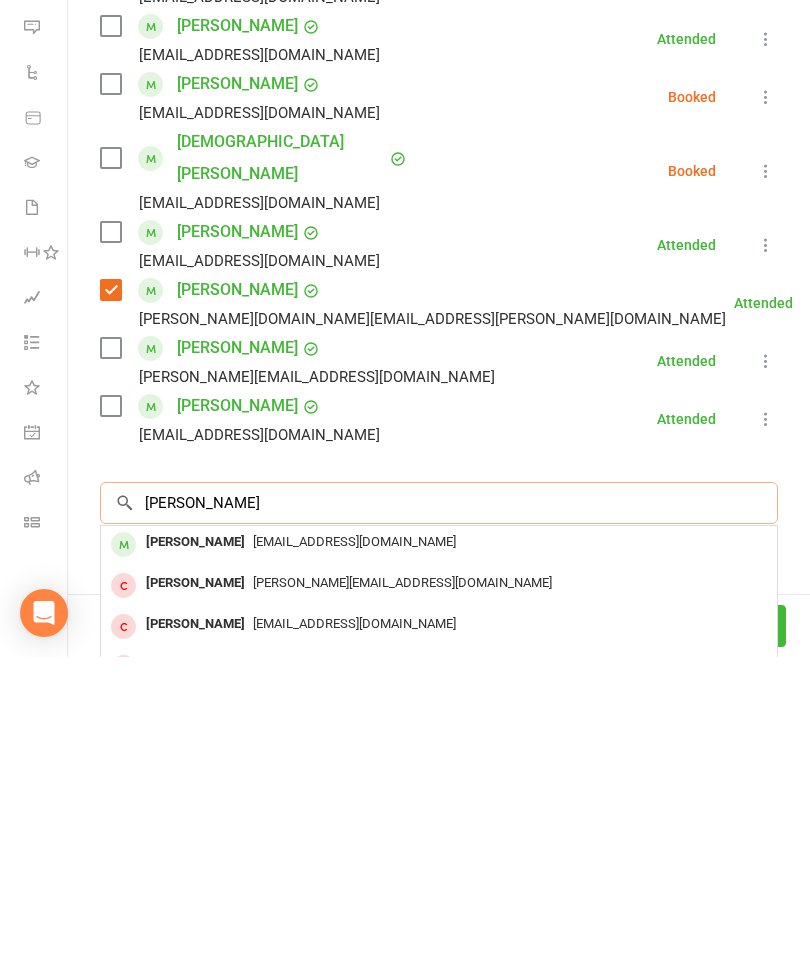type on "[PERSON_NAME]" 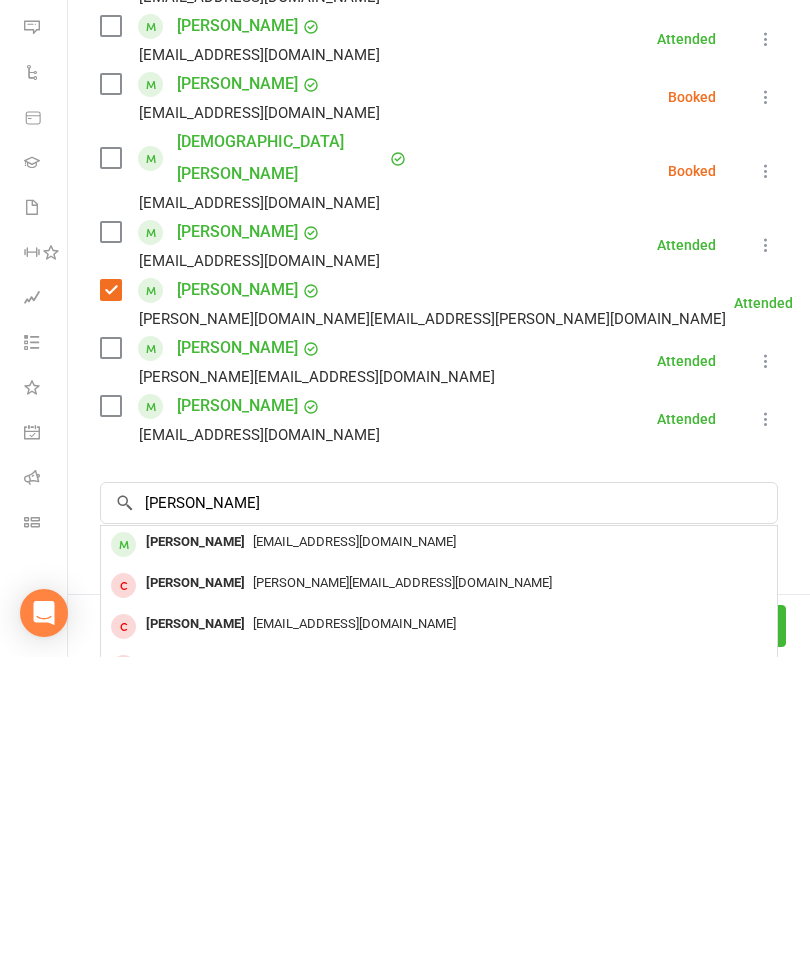 click on "[EMAIL_ADDRESS][DOMAIN_NAME]" at bounding box center [354, 861] 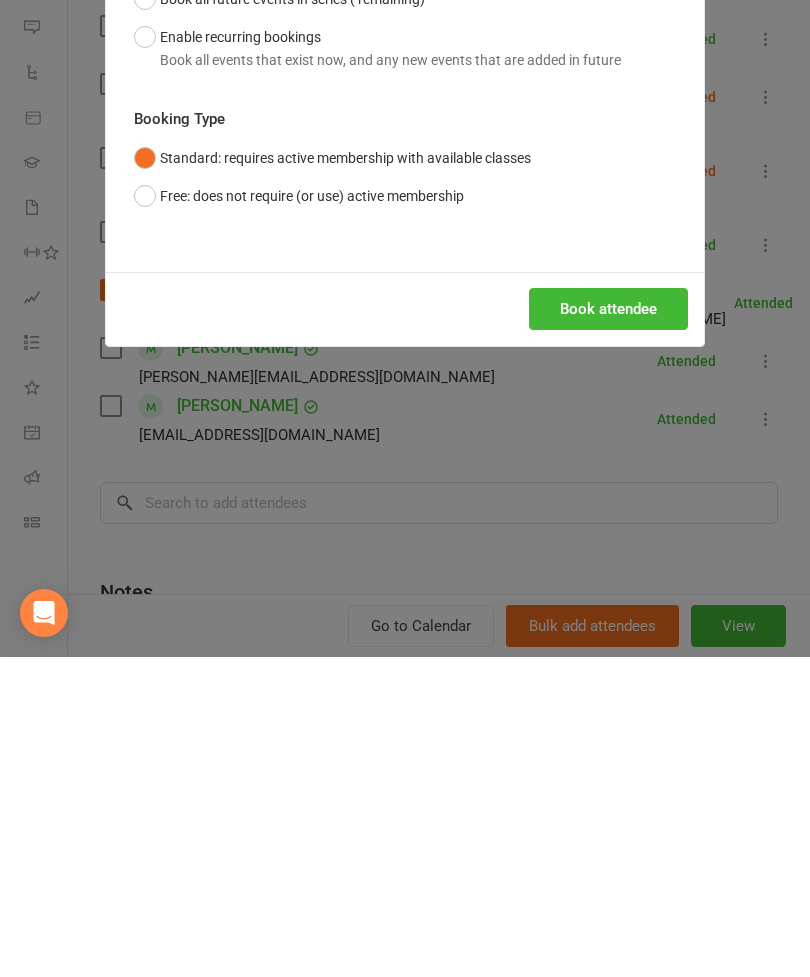 scroll, scrollTop: 505, scrollLeft: 0, axis: vertical 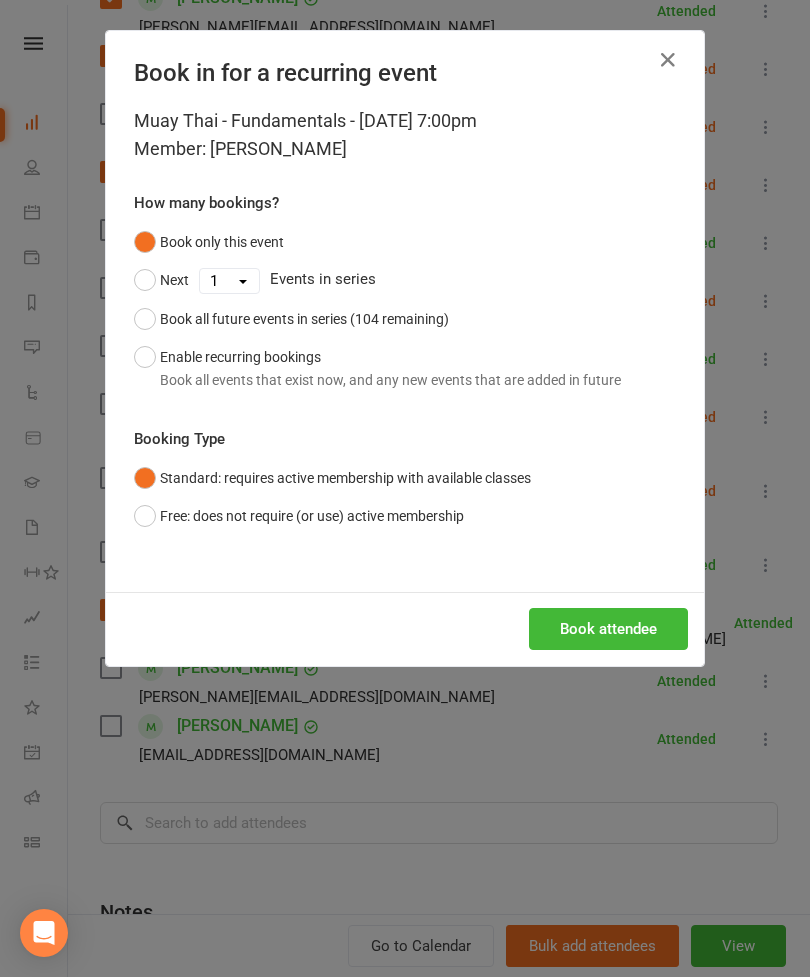 click on "Book attendee" at bounding box center (608, 629) 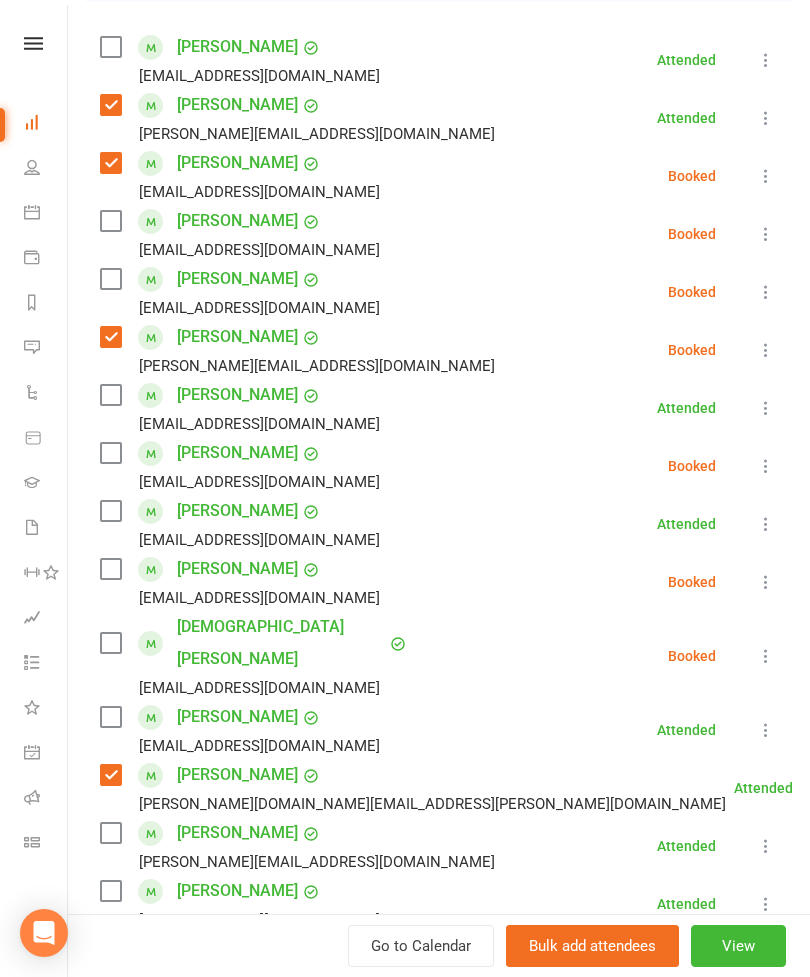 scroll, scrollTop: 335, scrollLeft: 0, axis: vertical 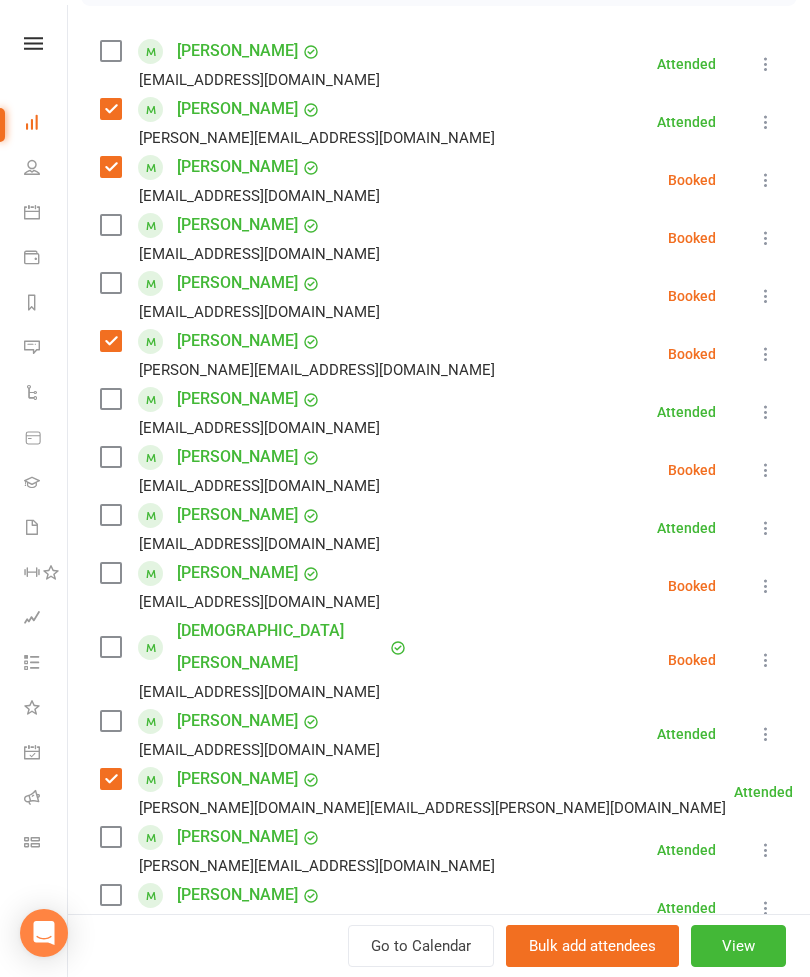 click at bounding box center (110, 225) 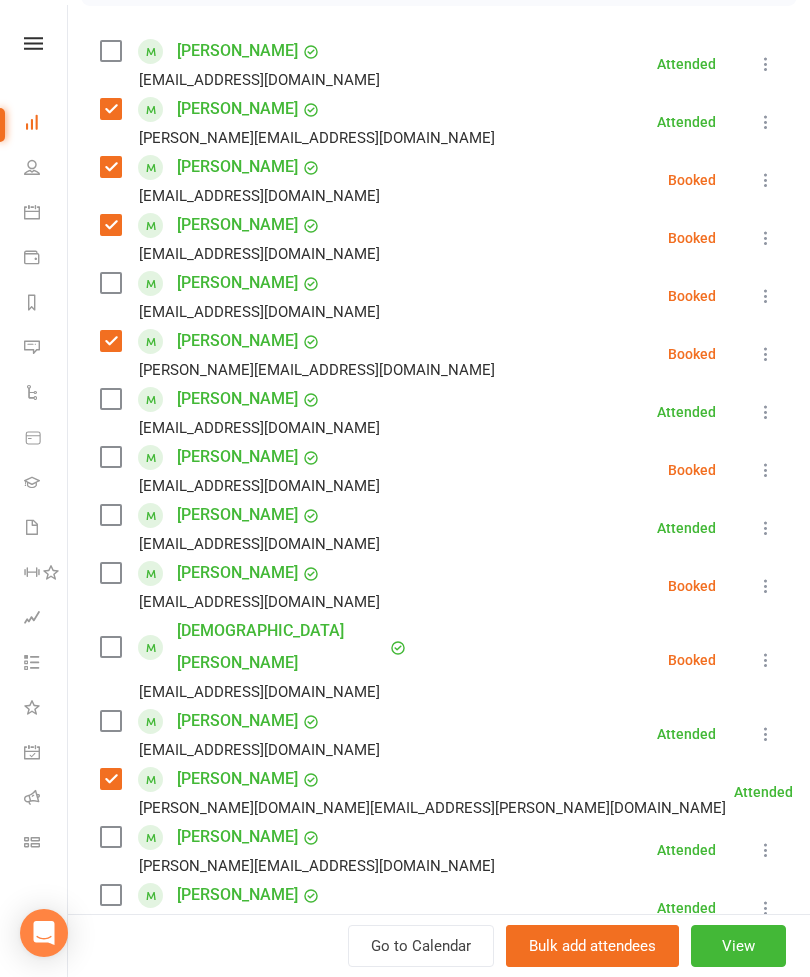 click at bounding box center (110, 457) 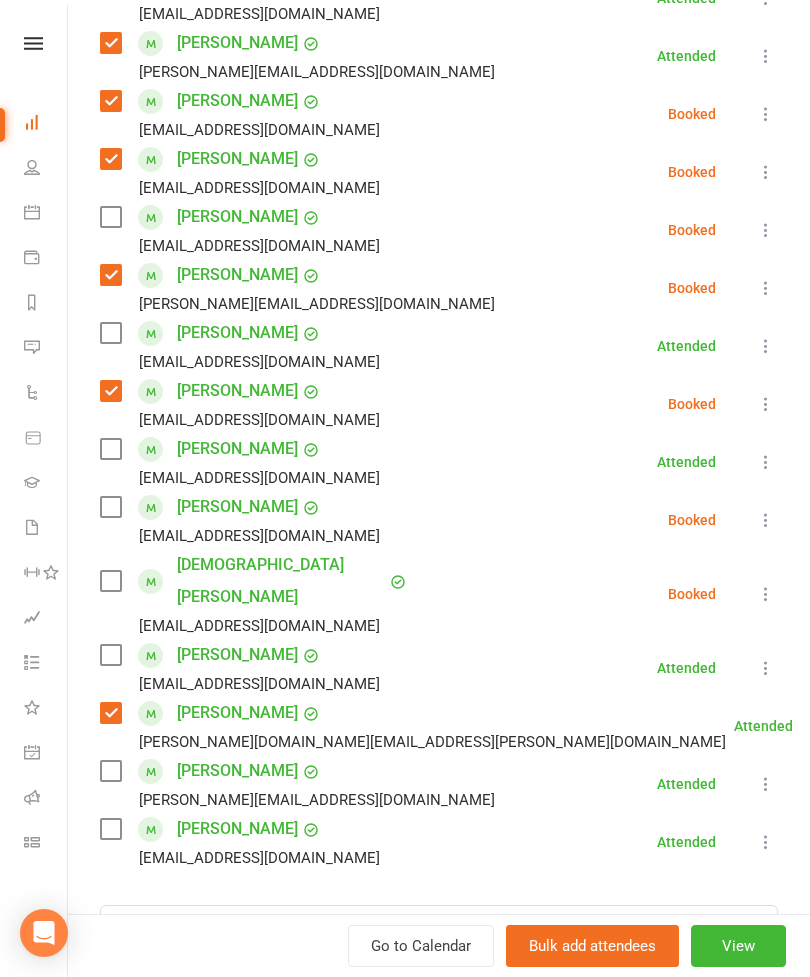scroll, scrollTop: 402, scrollLeft: 0, axis: vertical 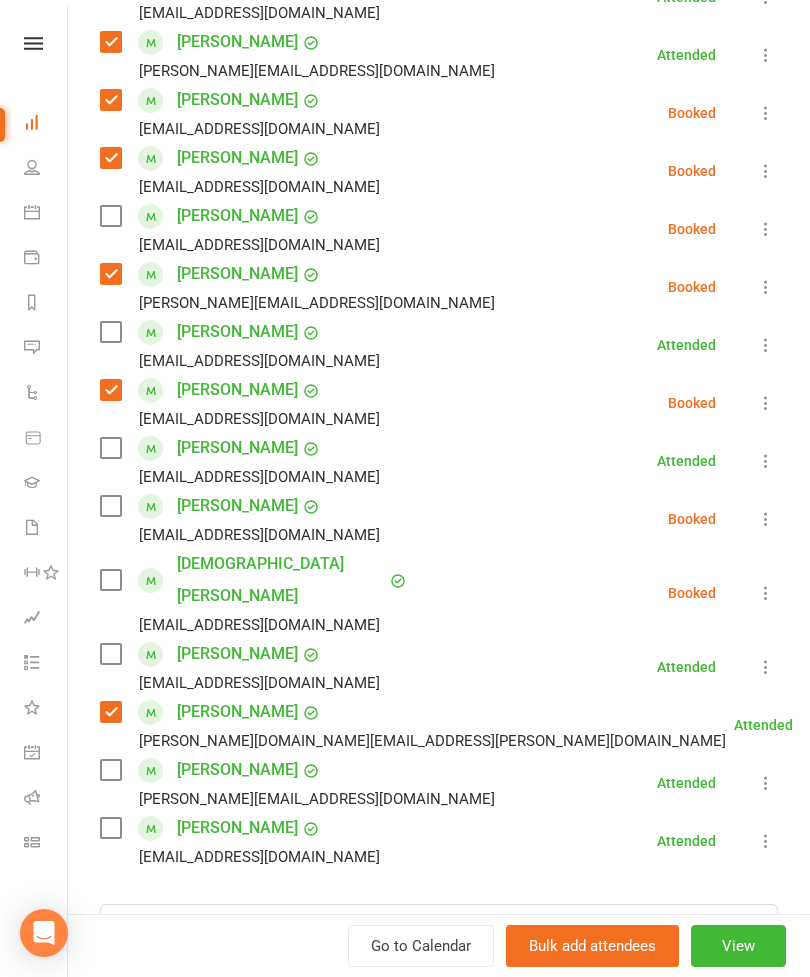click at bounding box center (110, 828) 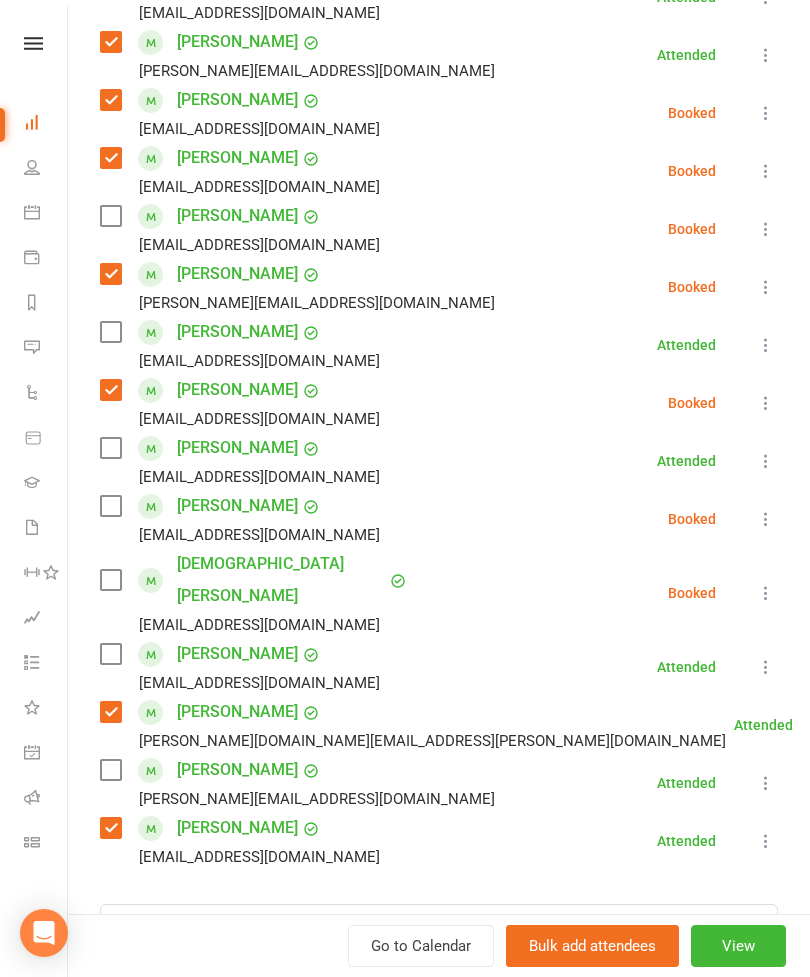 click at bounding box center (110, 770) 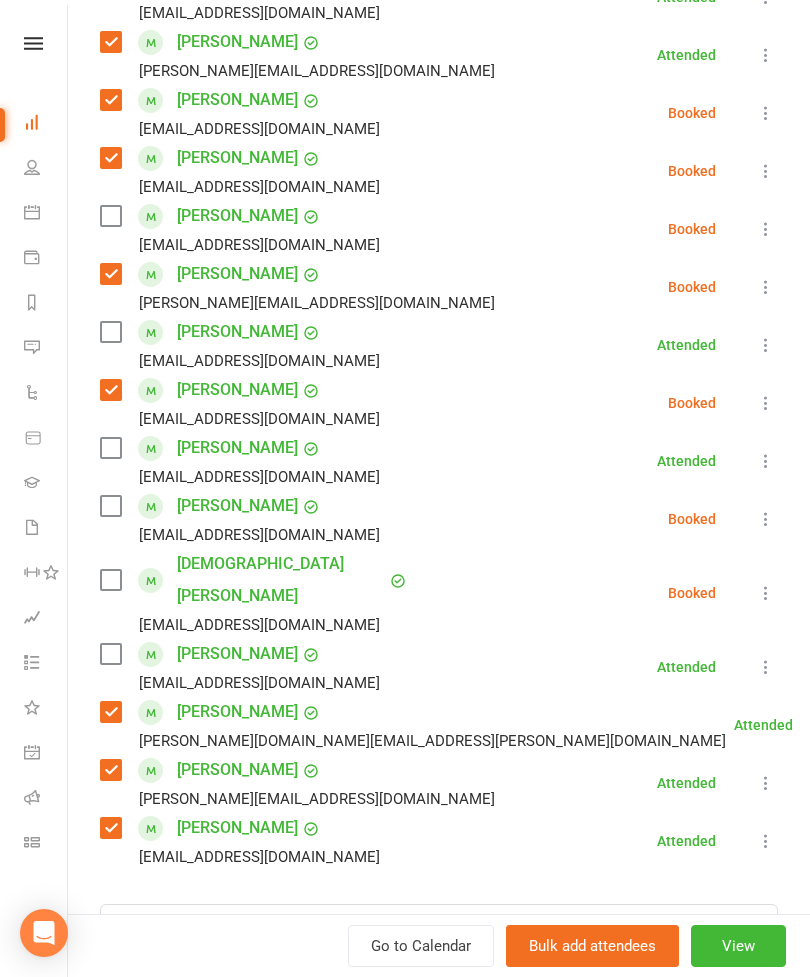 click at bounding box center [110, 654] 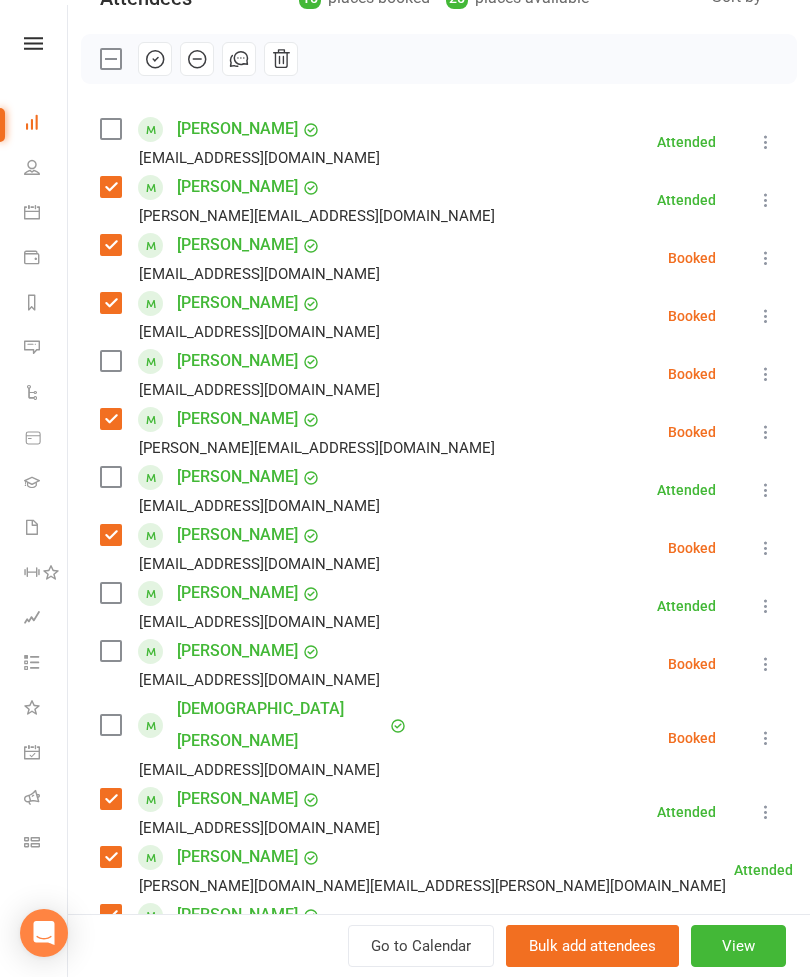 scroll, scrollTop: 259, scrollLeft: 0, axis: vertical 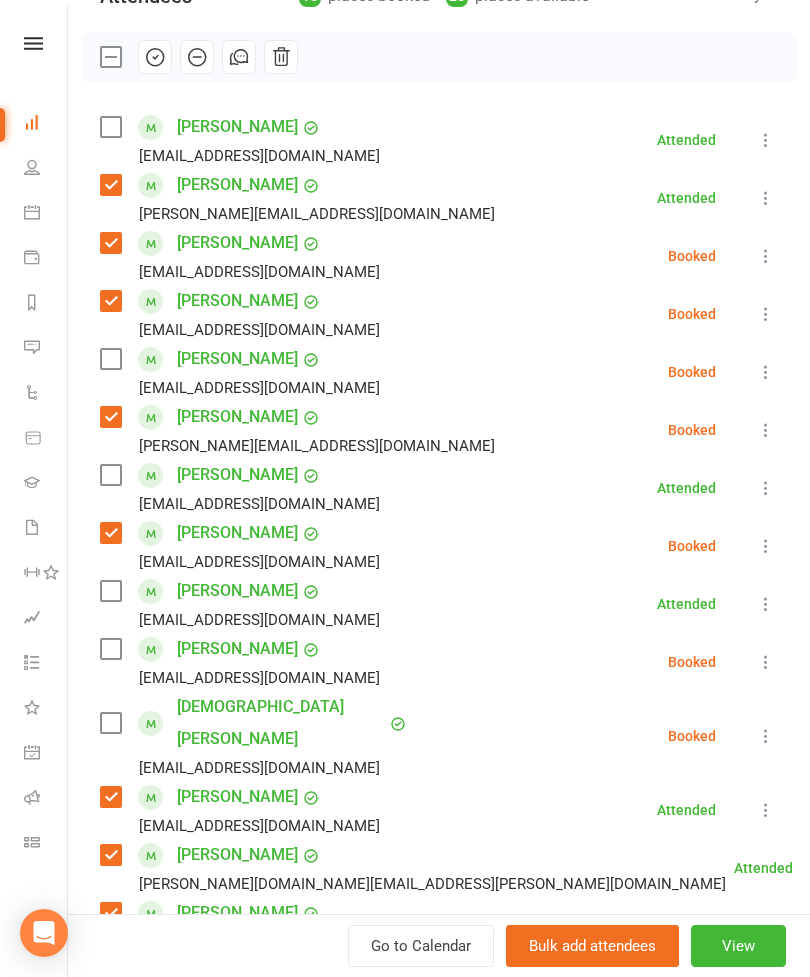click at bounding box center (110, 591) 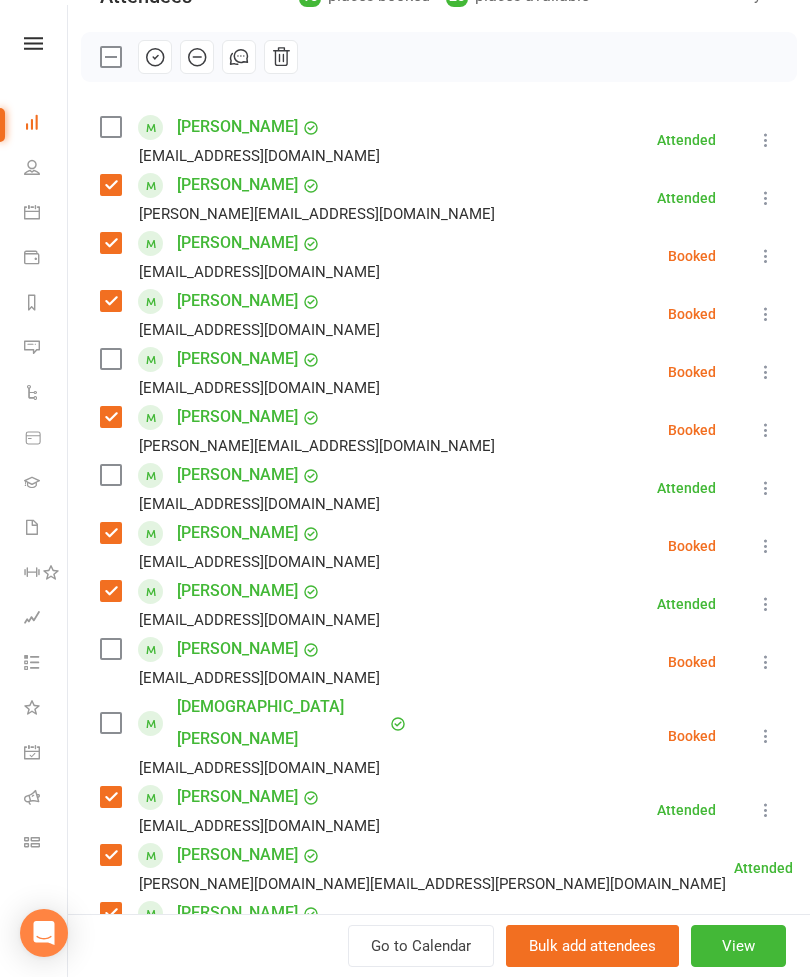 click at bounding box center (110, 359) 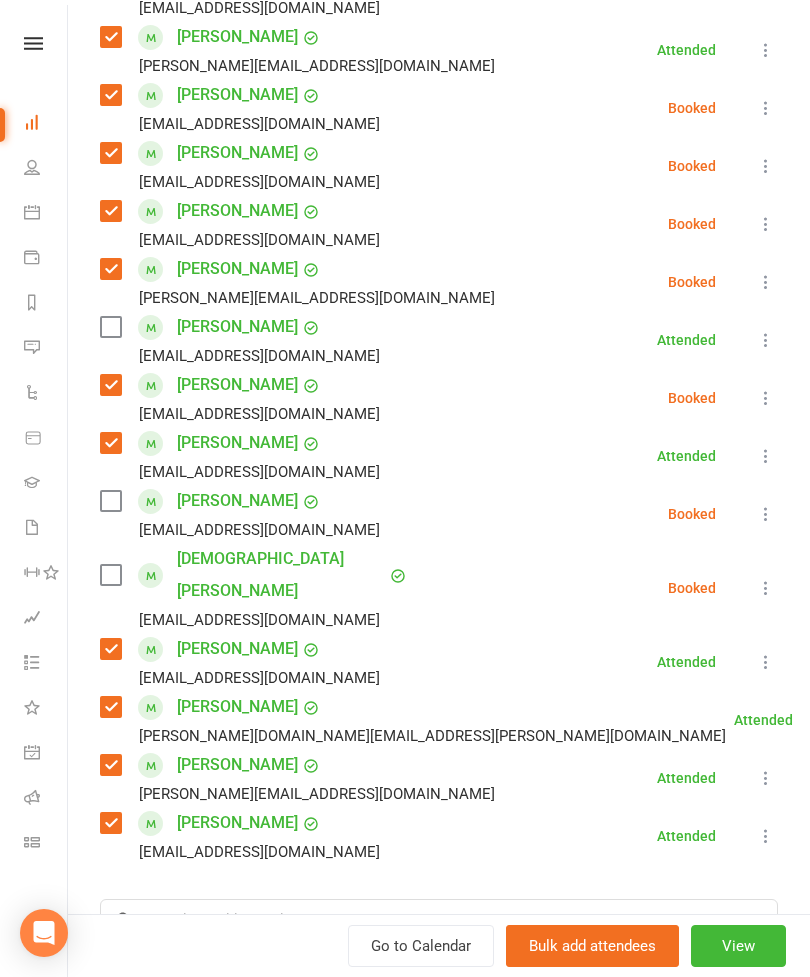 scroll, scrollTop: 415, scrollLeft: 0, axis: vertical 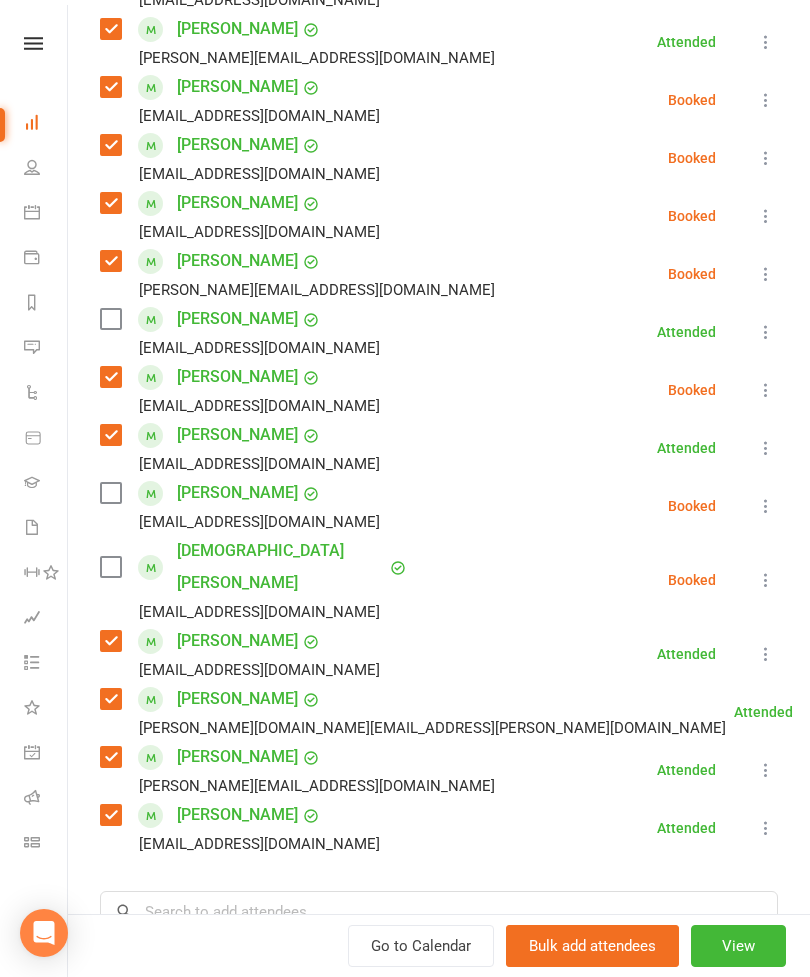 click at bounding box center (110, 493) 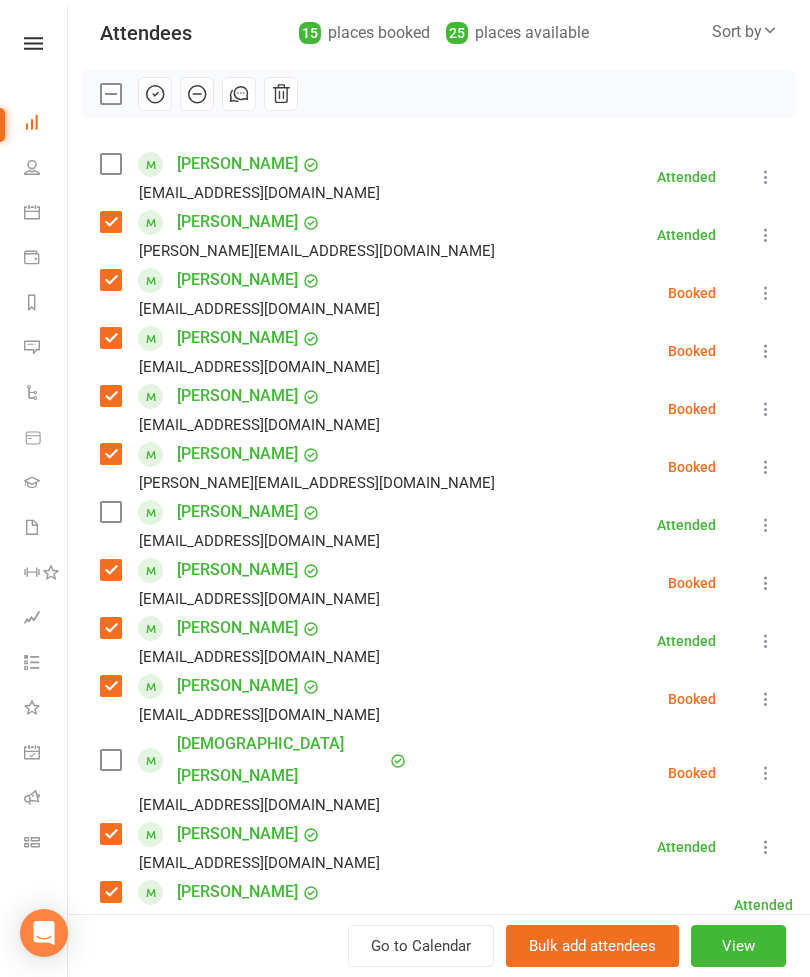 scroll, scrollTop: 229, scrollLeft: 0, axis: vertical 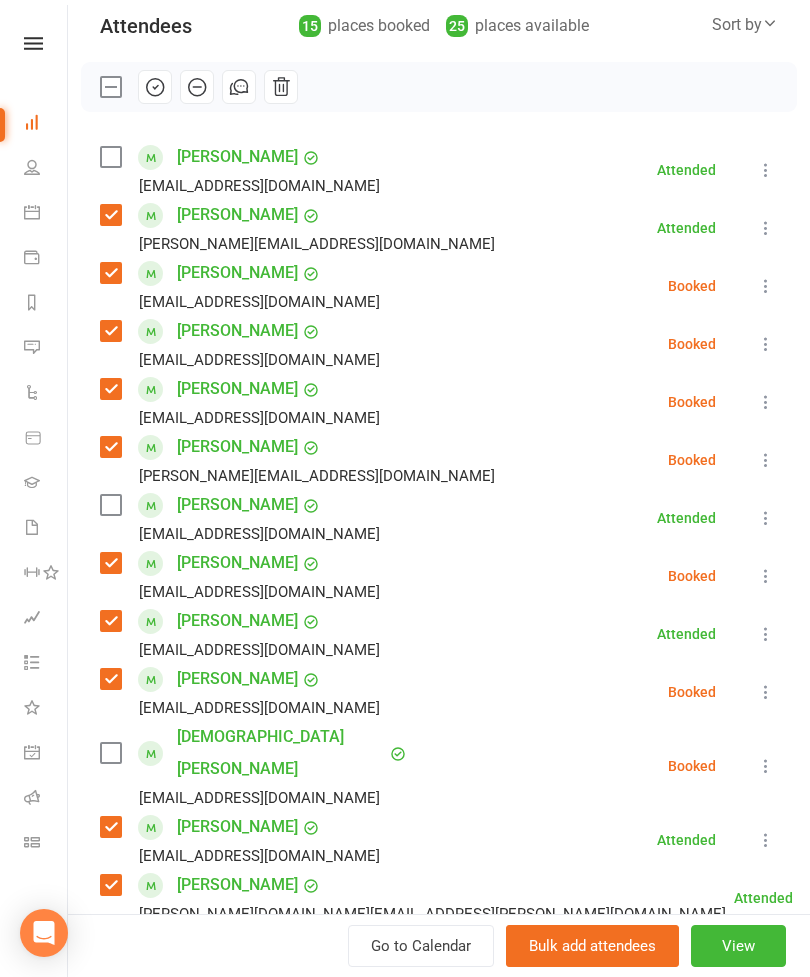 click at bounding box center [110, 157] 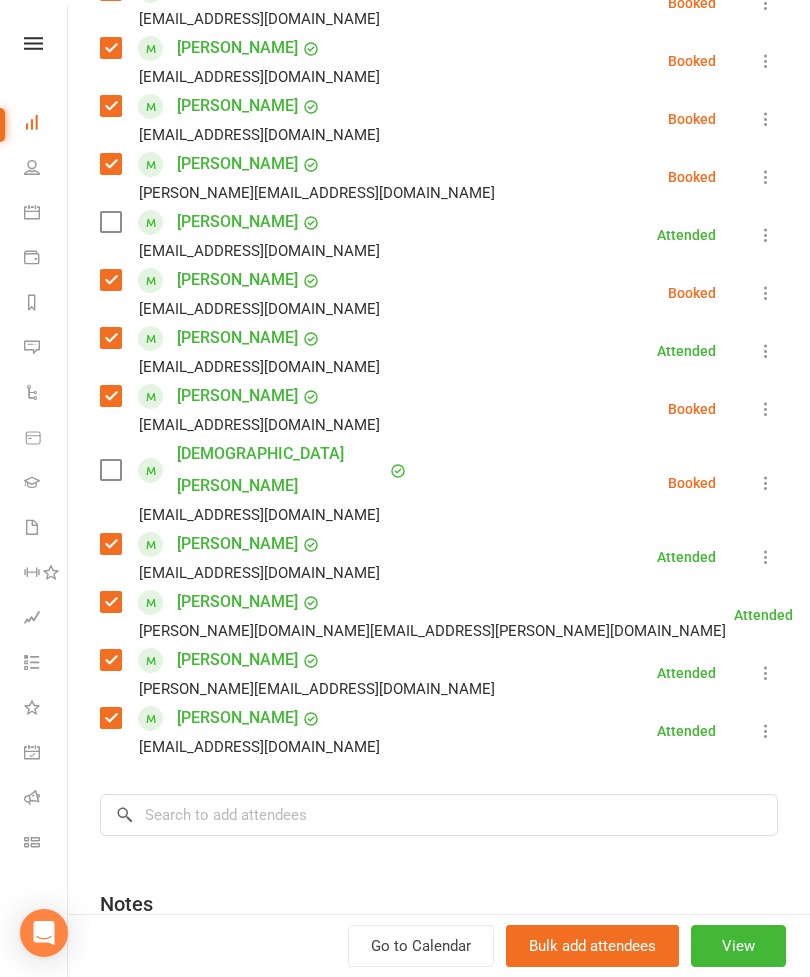scroll, scrollTop: 515, scrollLeft: 0, axis: vertical 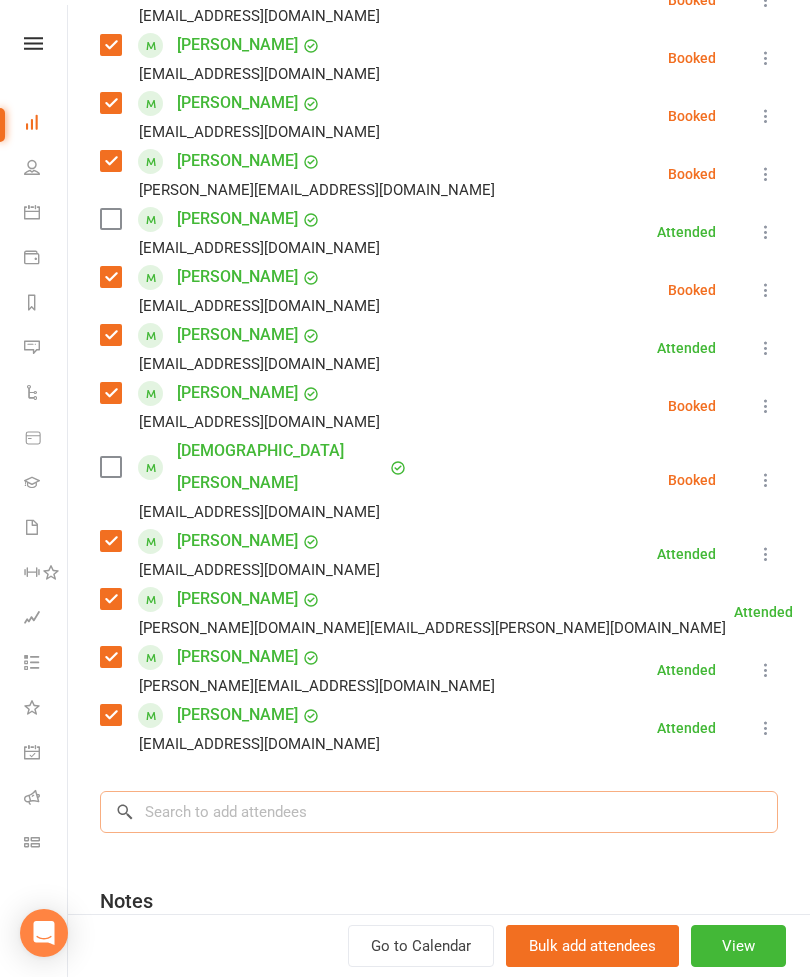 click at bounding box center (439, 812) 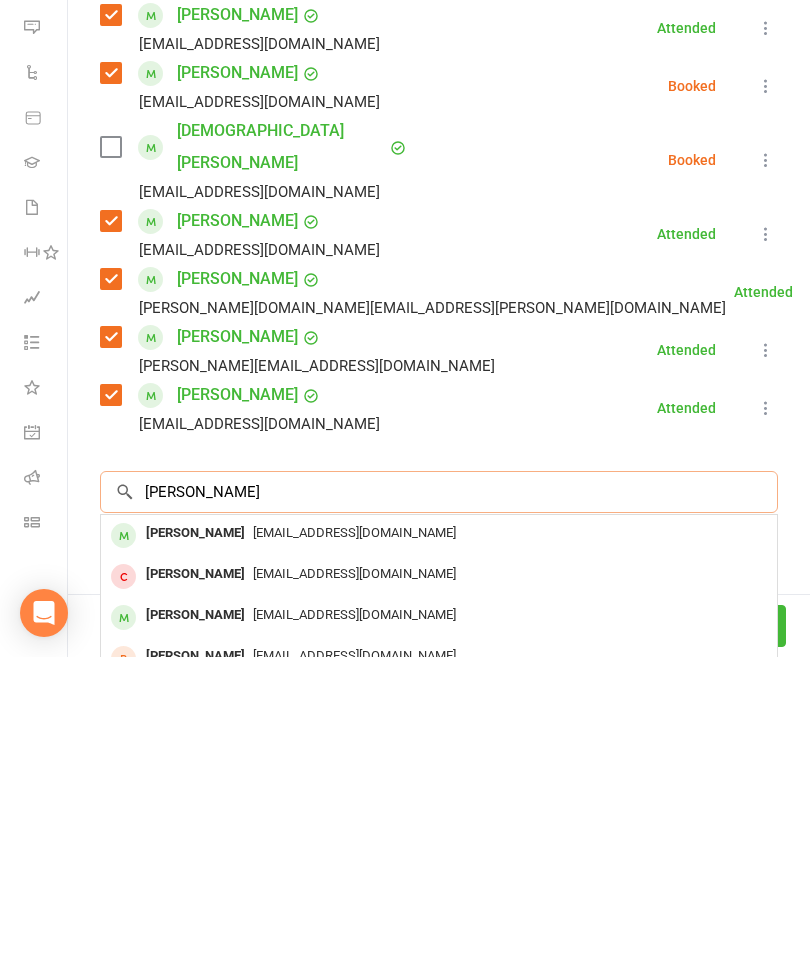 scroll, scrollTop: 0, scrollLeft: 0, axis: both 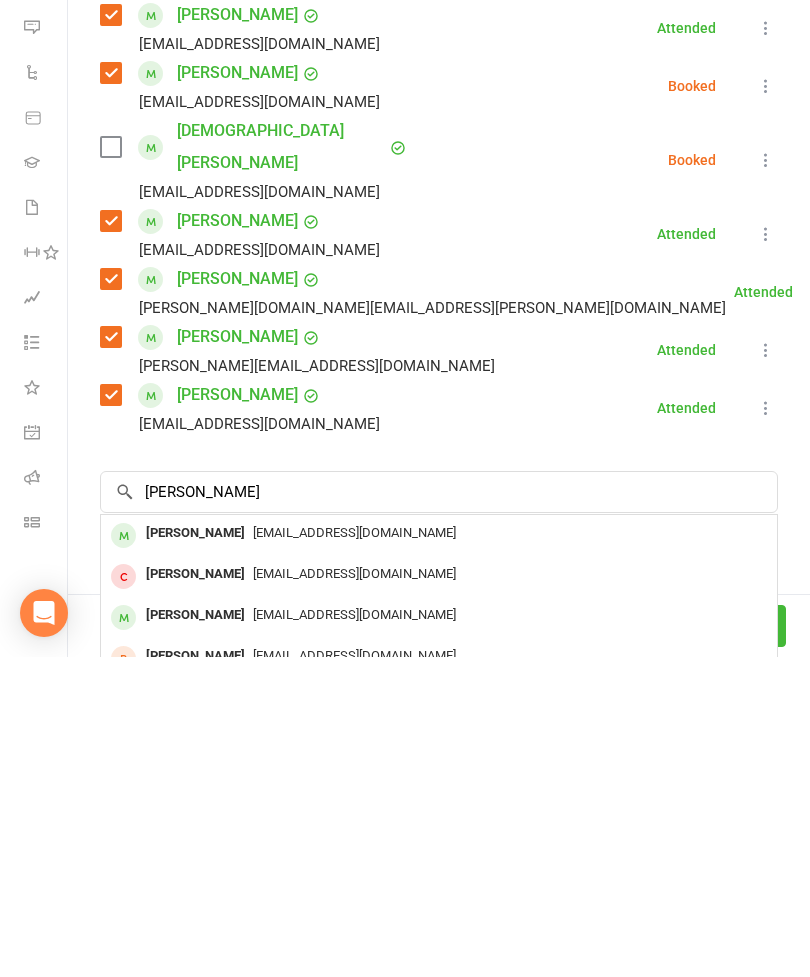 click on "[EMAIL_ADDRESS][DOMAIN_NAME]" at bounding box center [439, 853] 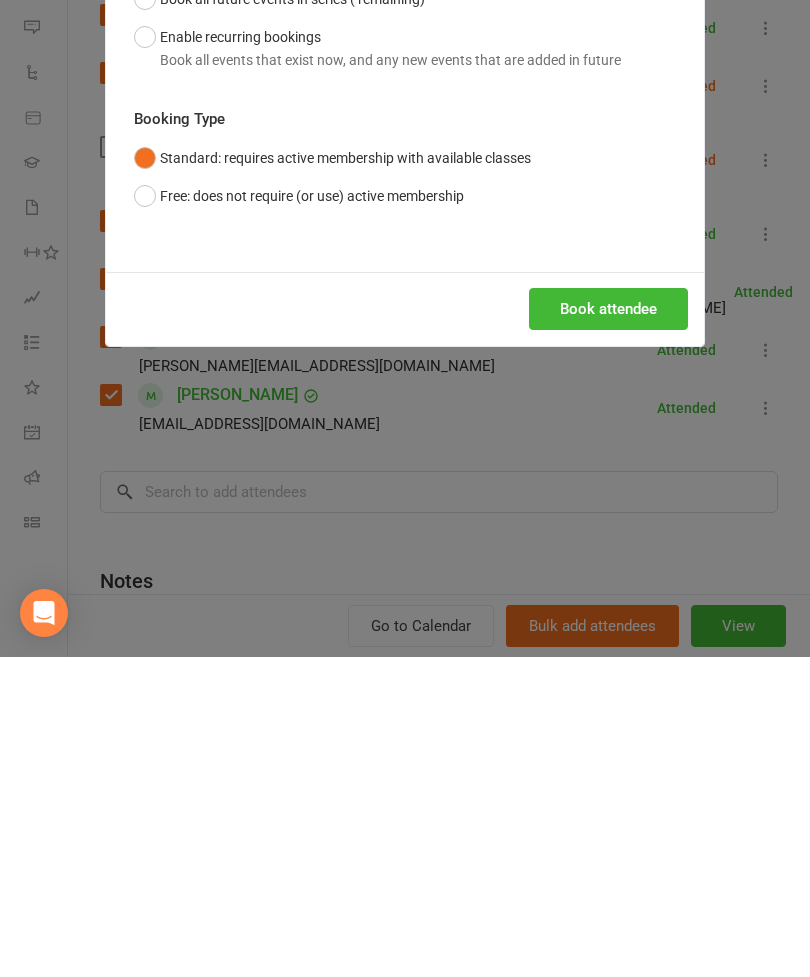 scroll, scrollTop: 957, scrollLeft: 0, axis: vertical 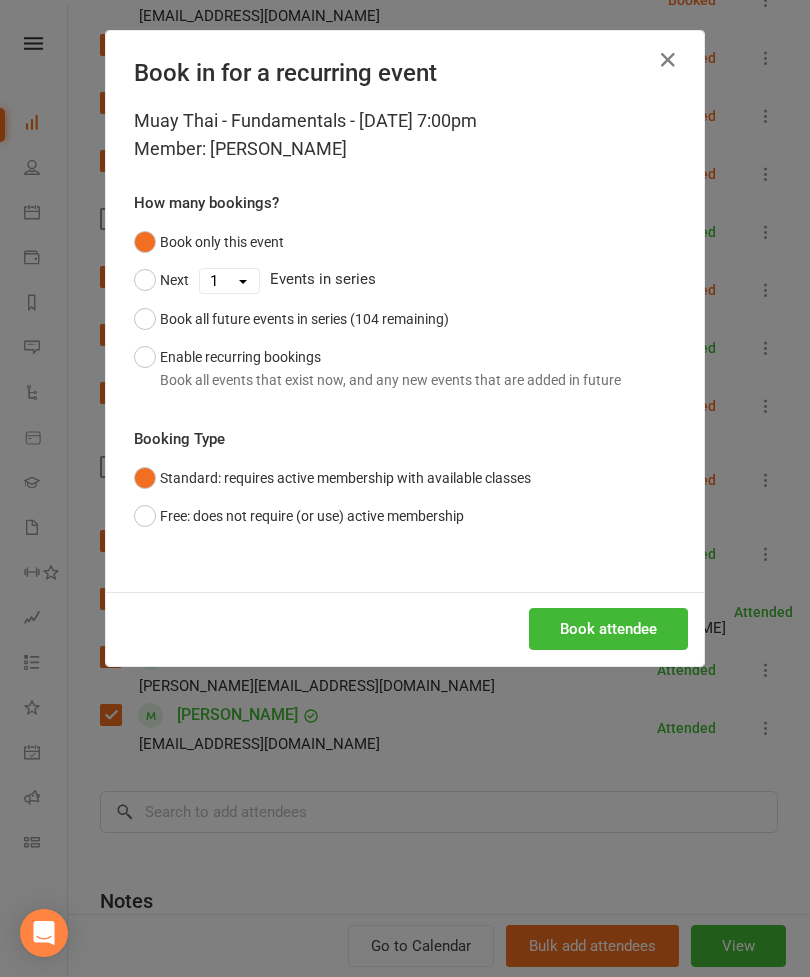 click on "Book attendee" at bounding box center [608, 629] 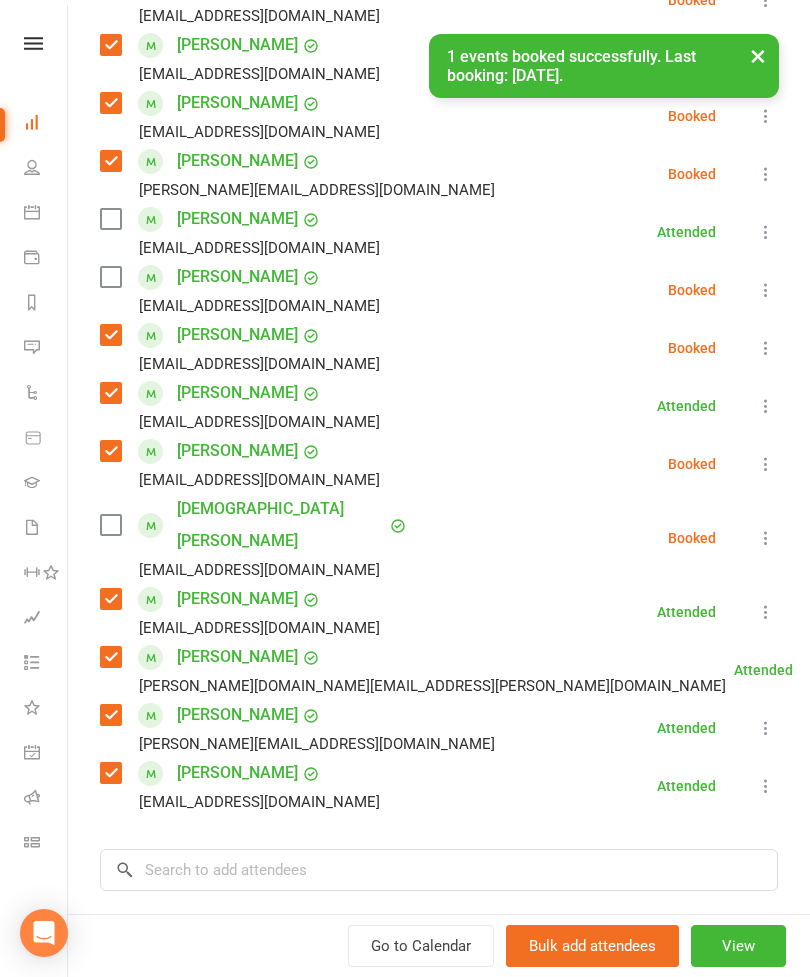 click at bounding box center (110, 277) 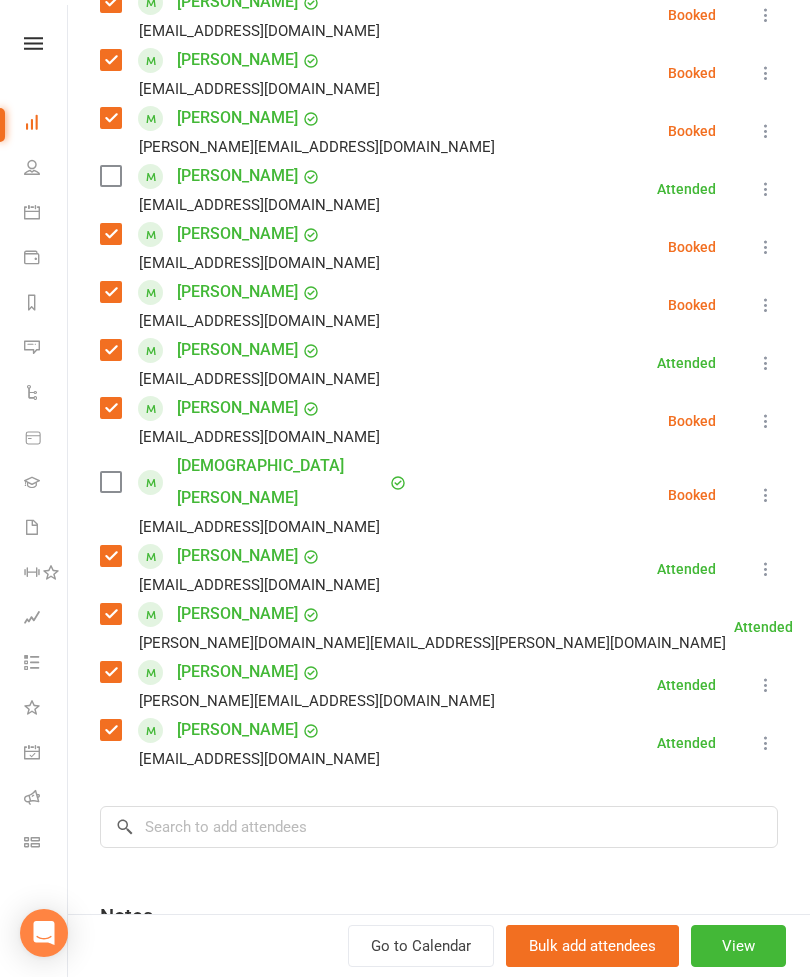 scroll, scrollTop: 625, scrollLeft: 0, axis: vertical 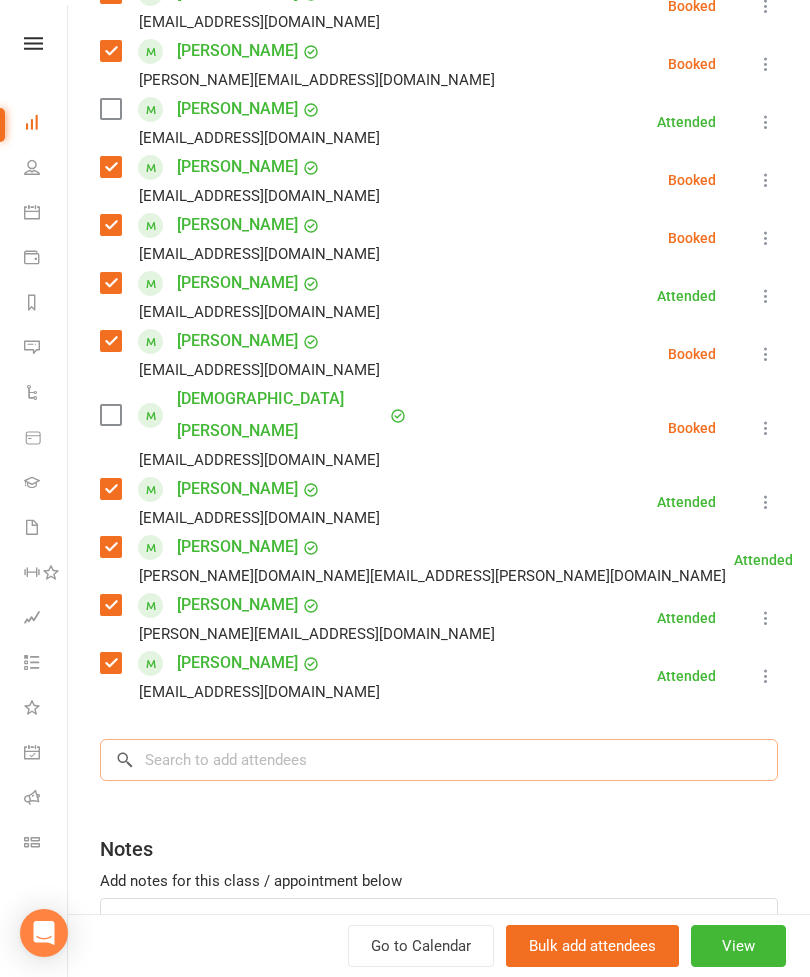 click at bounding box center [439, 760] 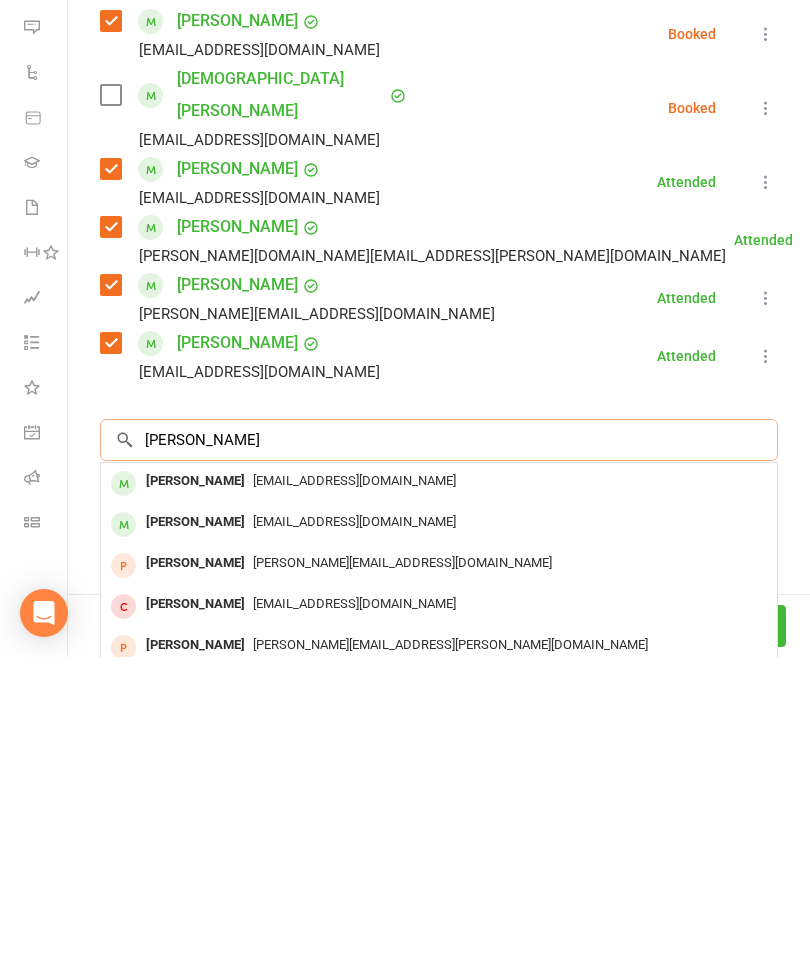 type on "[PERSON_NAME]" 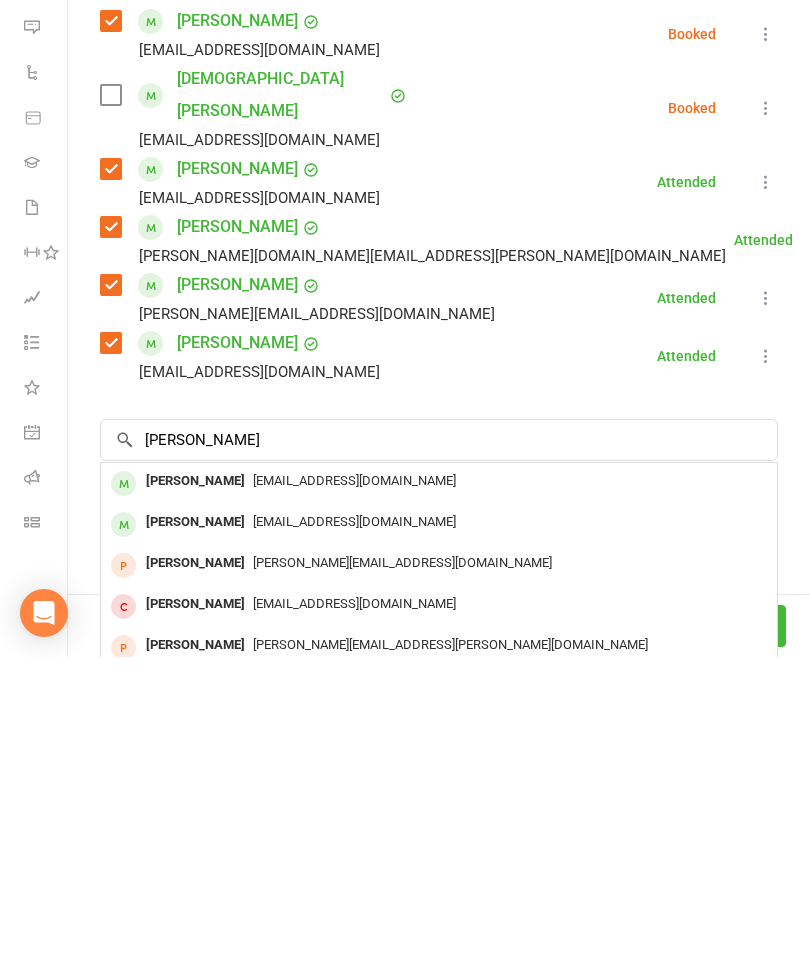 click on "[EMAIL_ADDRESS][DOMAIN_NAME]" at bounding box center [354, 800] 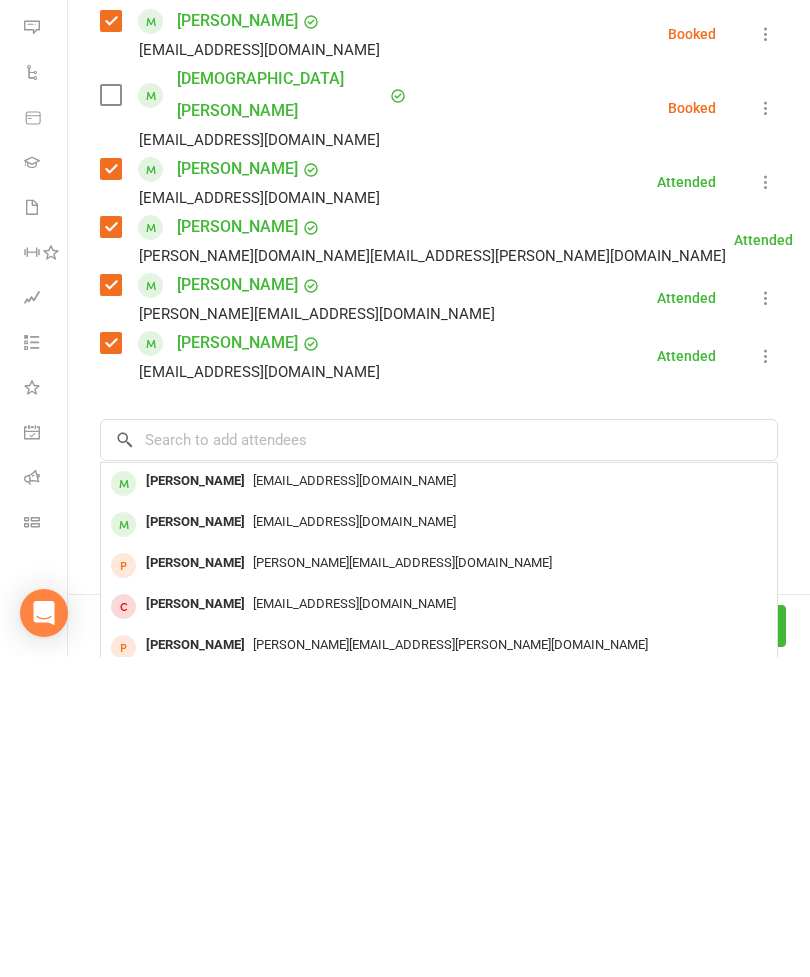 scroll, scrollTop: 1357, scrollLeft: 0, axis: vertical 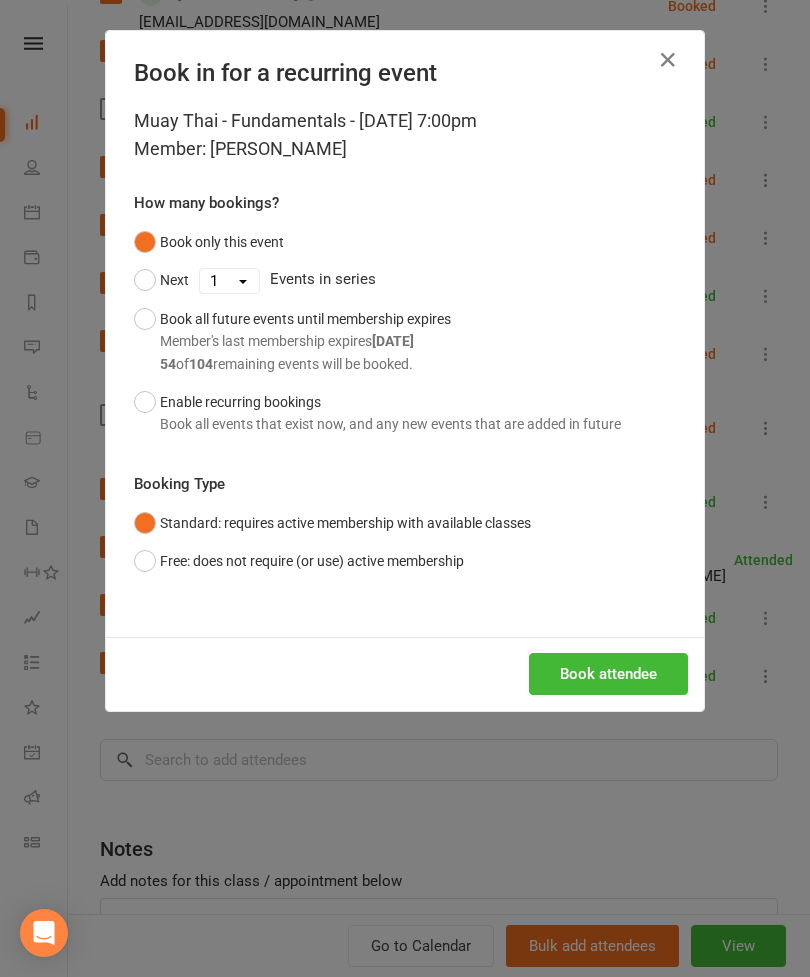 click on "Book attendee" at bounding box center [608, 674] 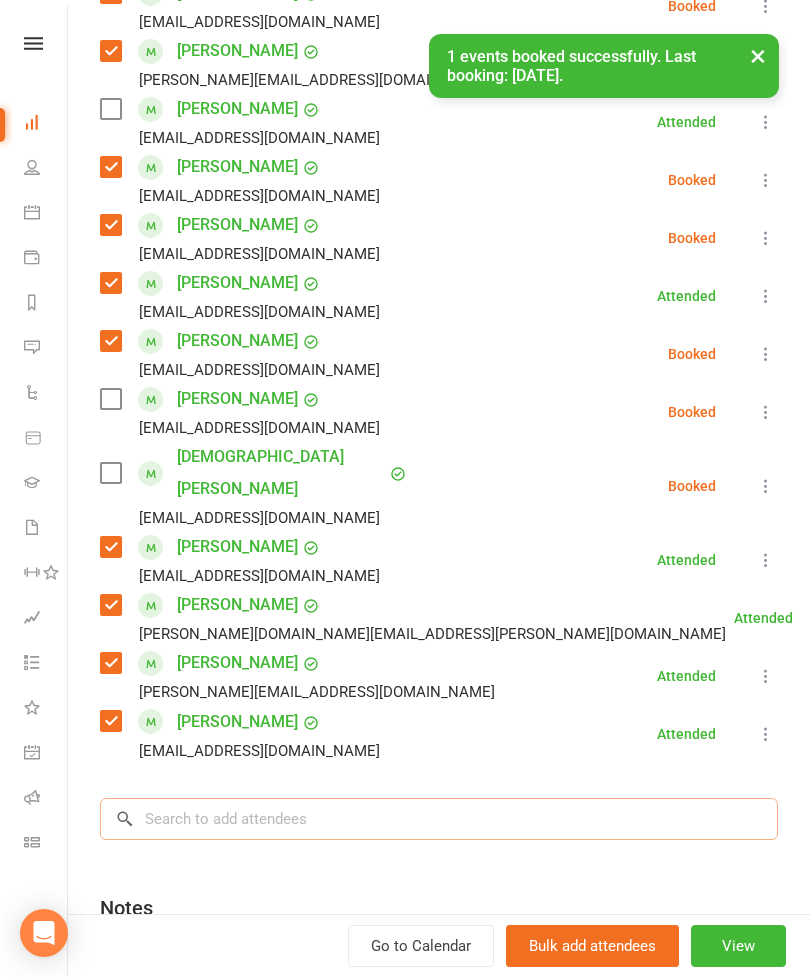click at bounding box center (439, 819) 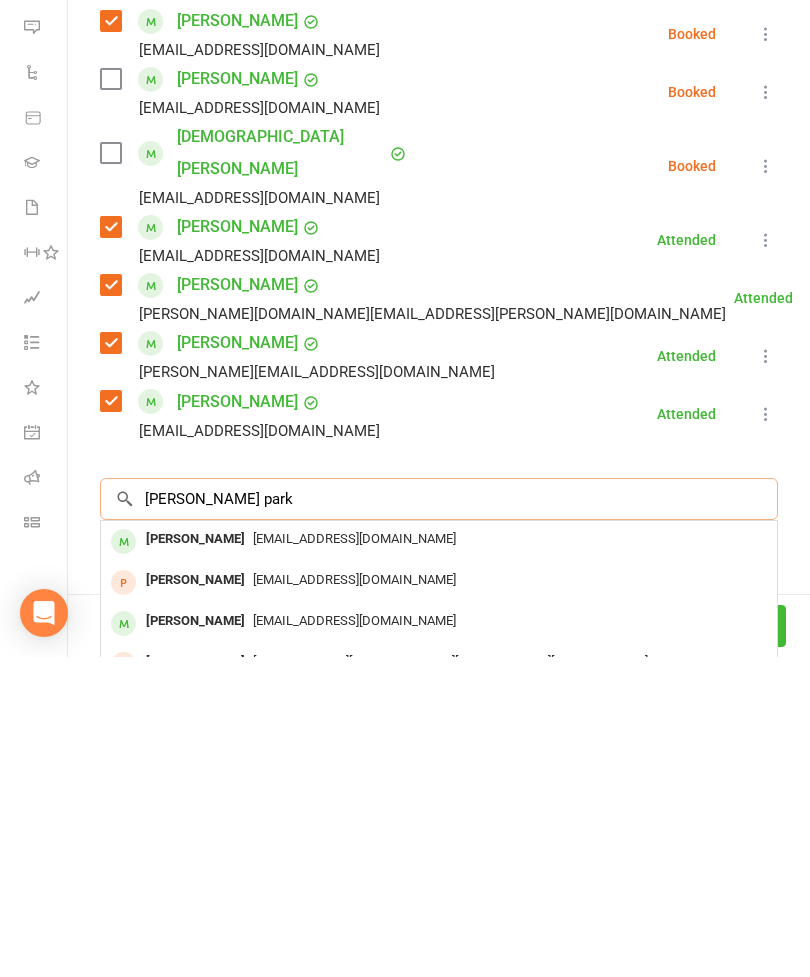 type on "[PERSON_NAME] park" 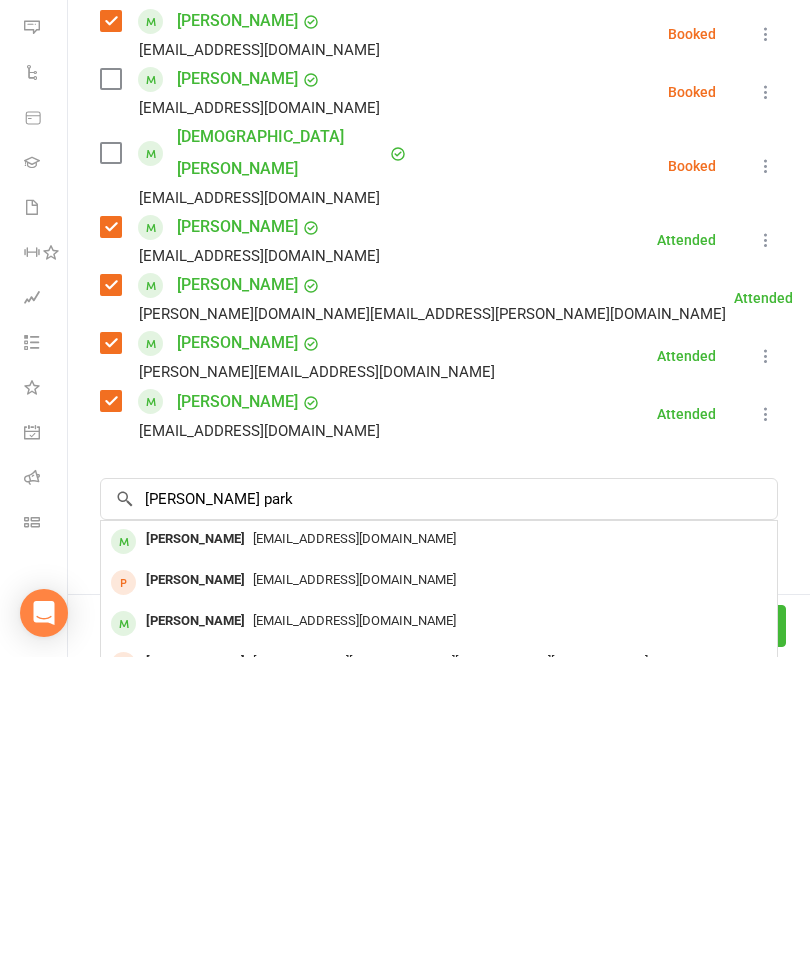 click on "[EMAIL_ADDRESS][DOMAIN_NAME]" at bounding box center (354, 858) 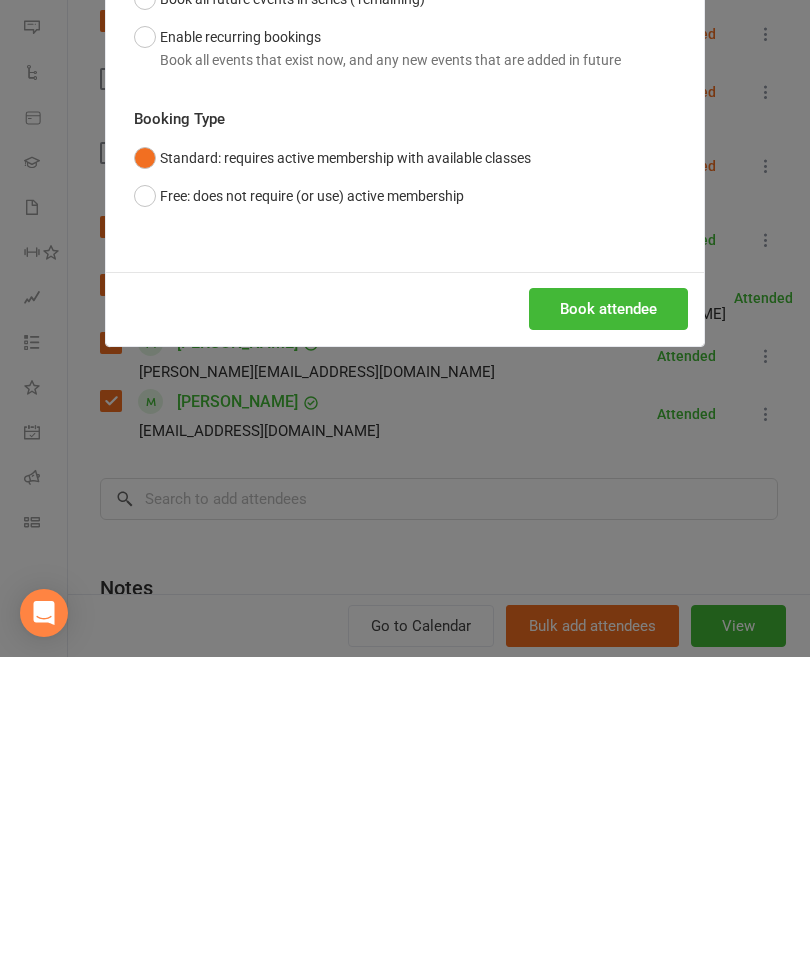 scroll, scrollTop: 1815, scrollLeft: 0, axis: vertical 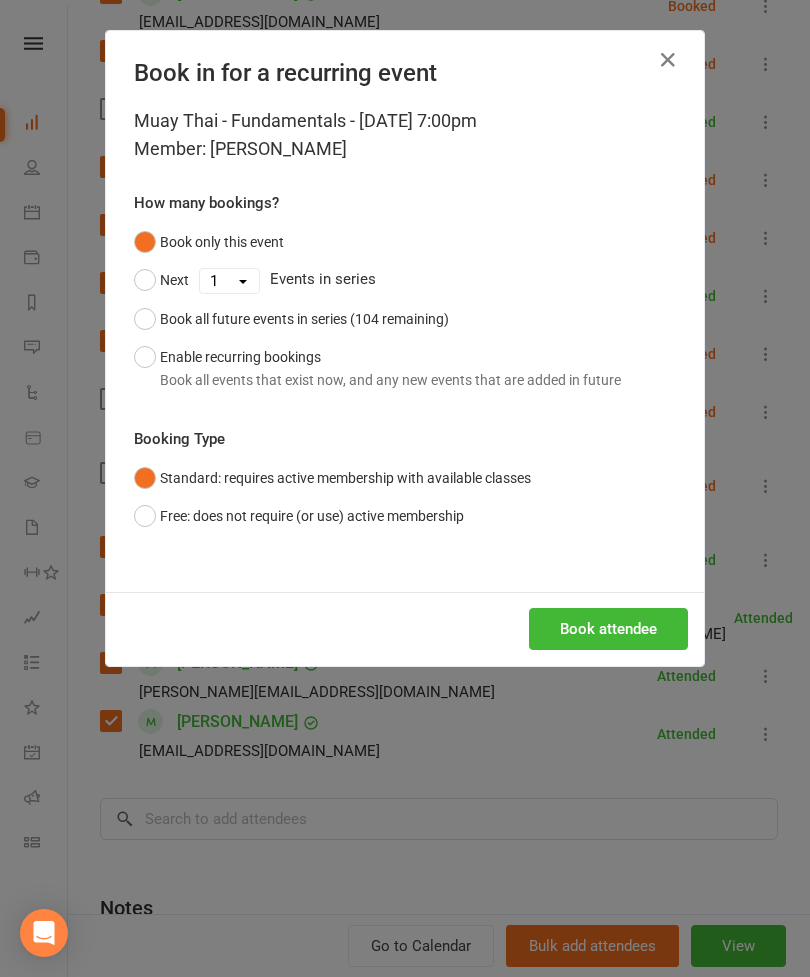 click on "Book attendee" at bounding box center [608, 629] 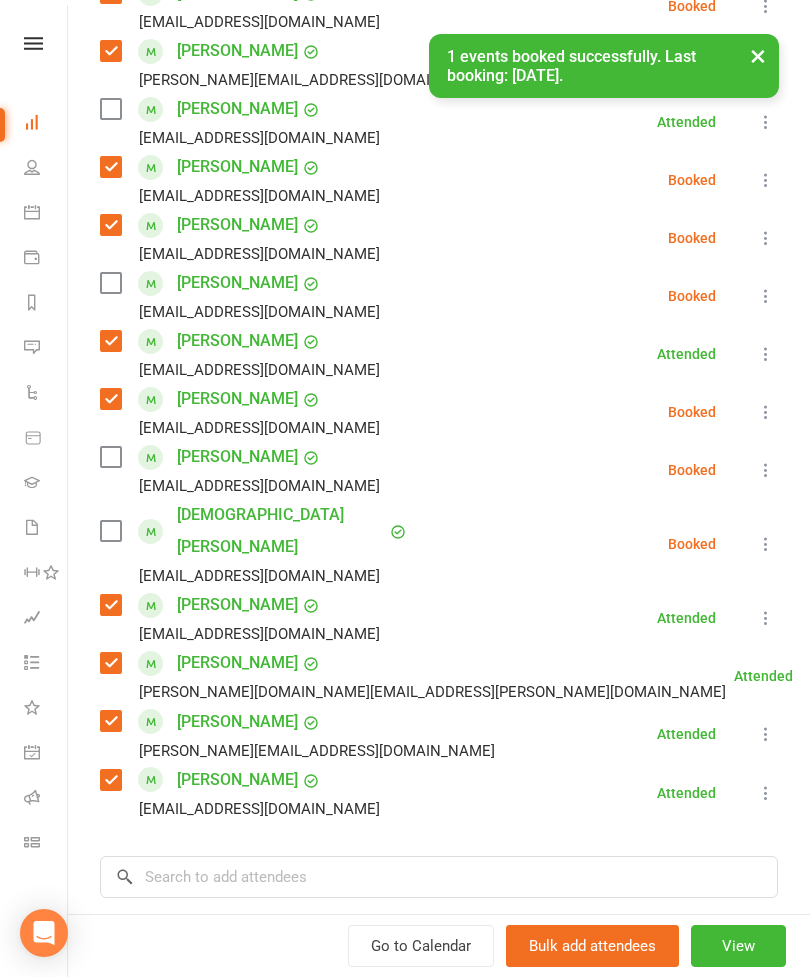 click at bounding box center (110, 531) 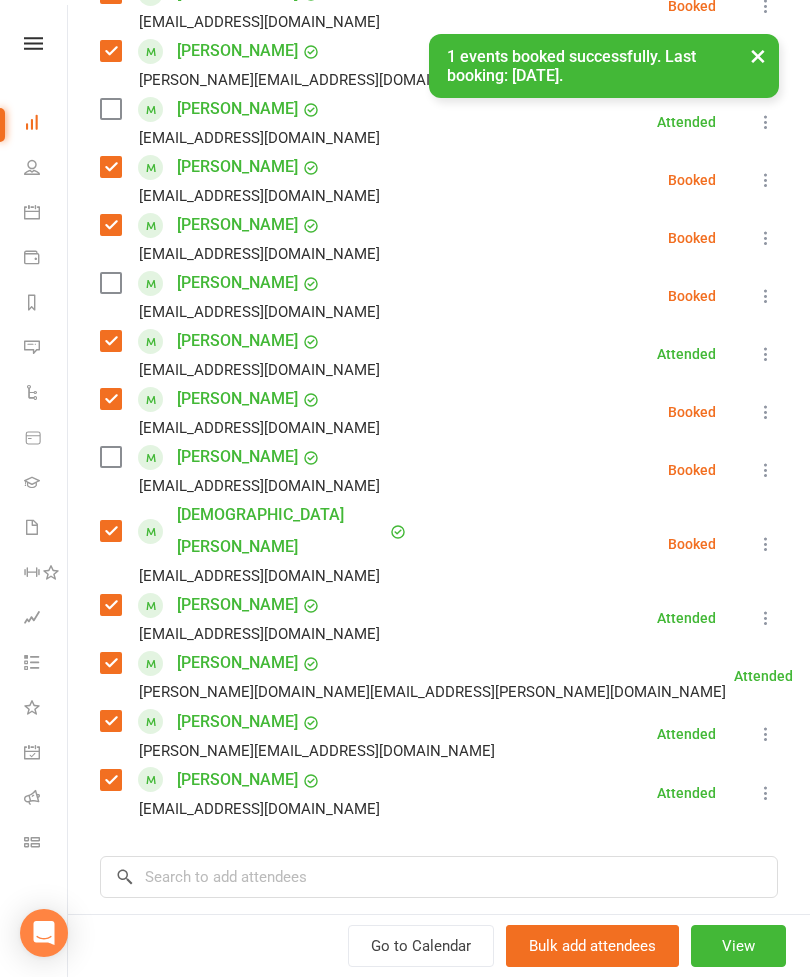 click at bounding box center (110, 457) 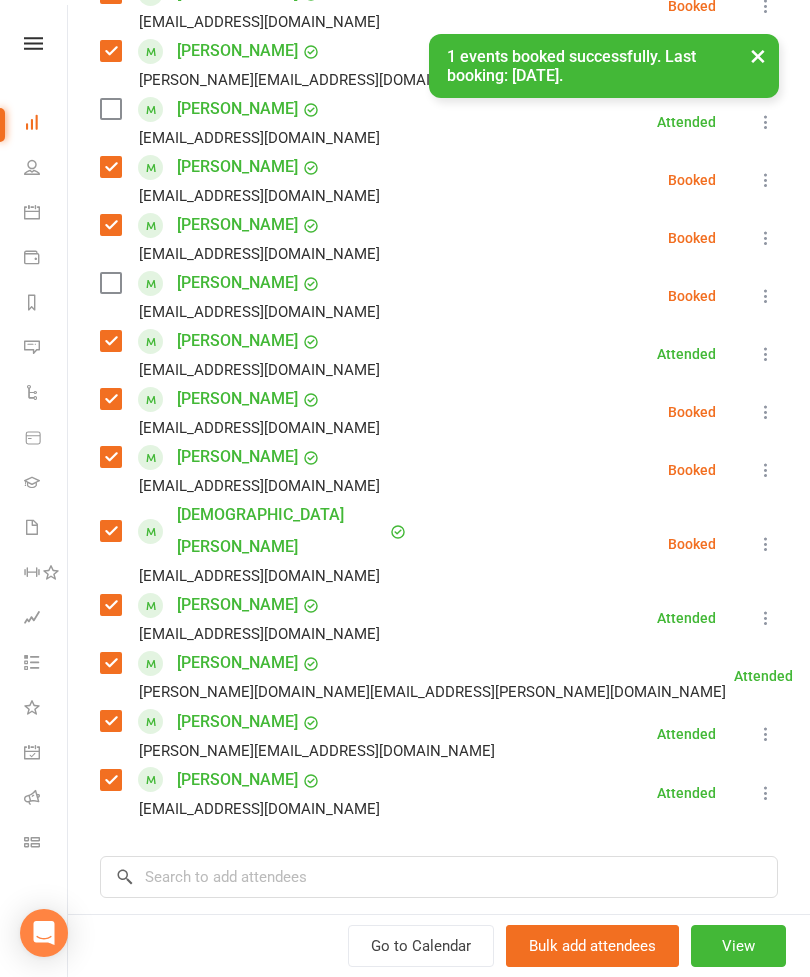click at bounding box center (110, 283) 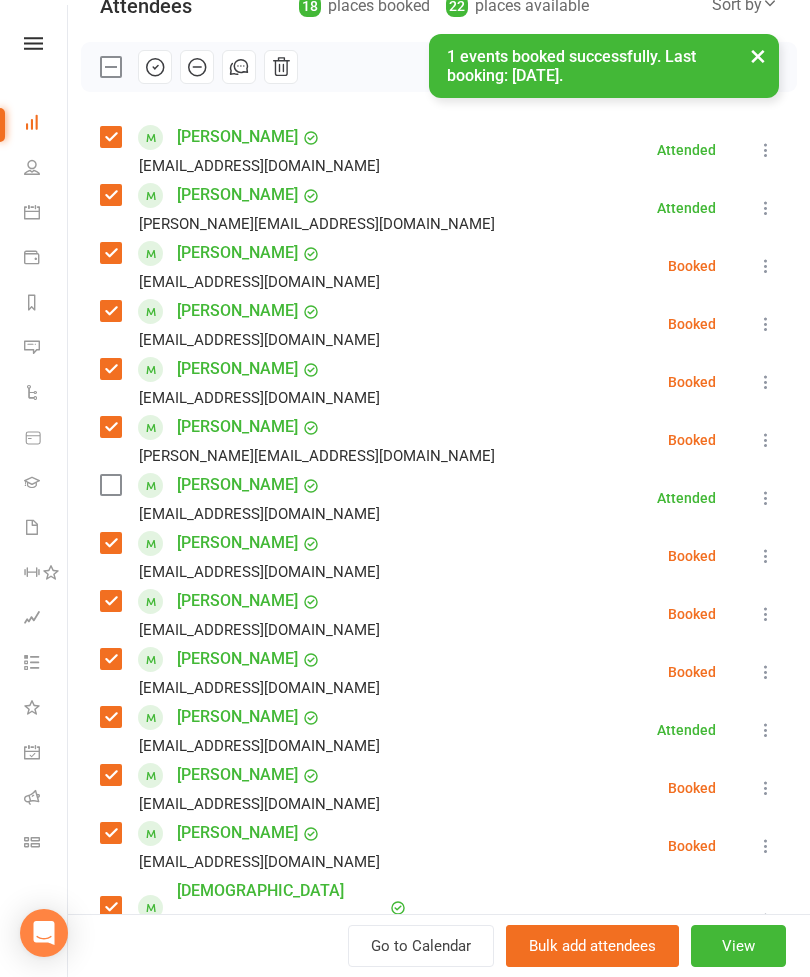 scroll, scrollTop: 223, scrollLeft: 0, axis: vertical 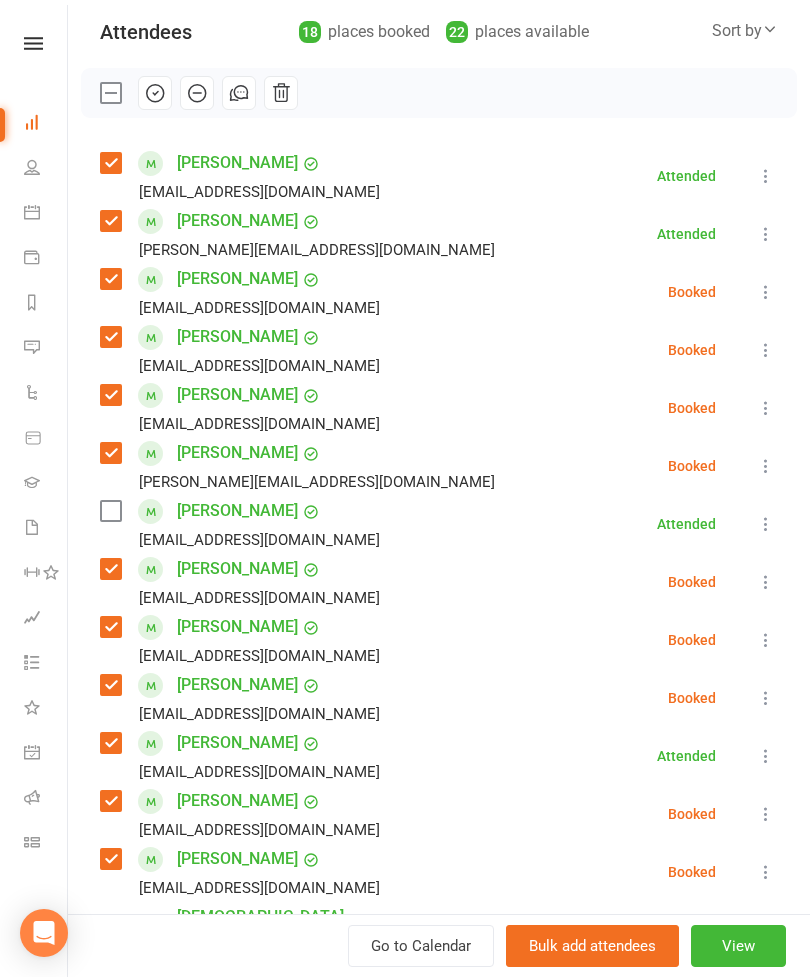 click at bounding box center (110, 511) 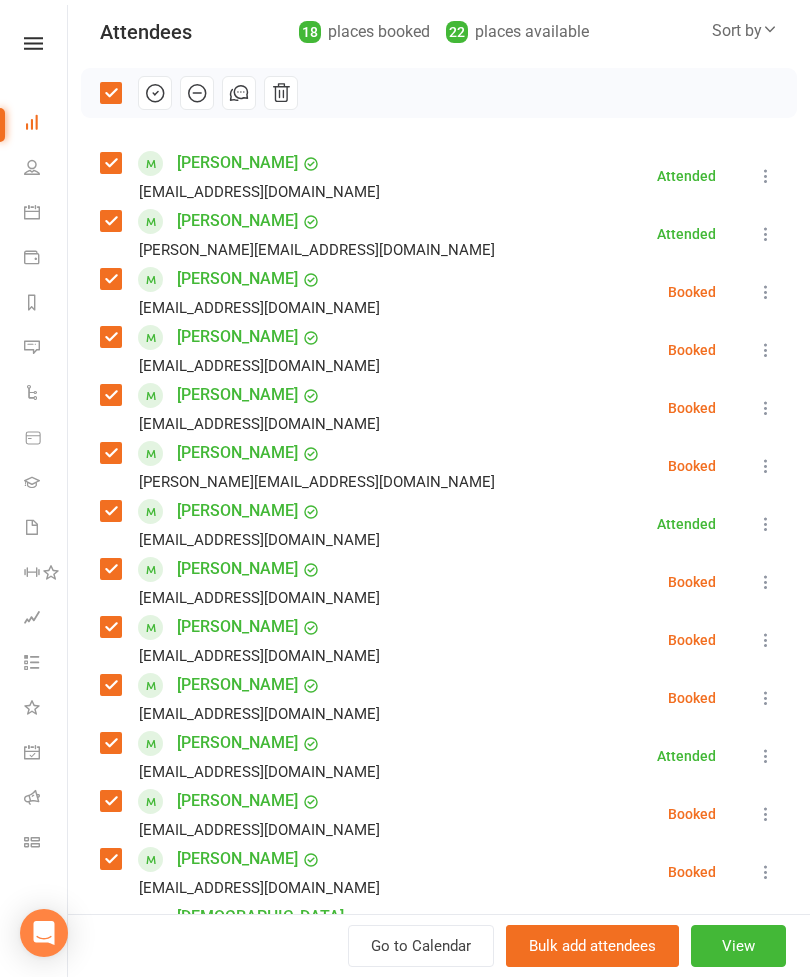 click 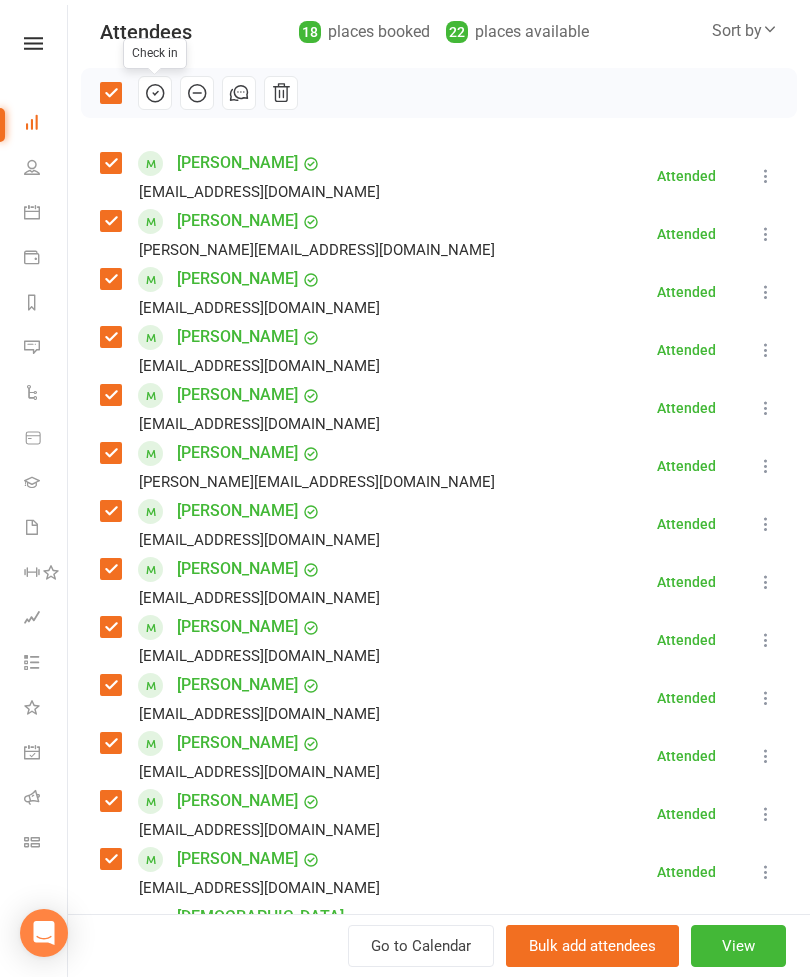 click 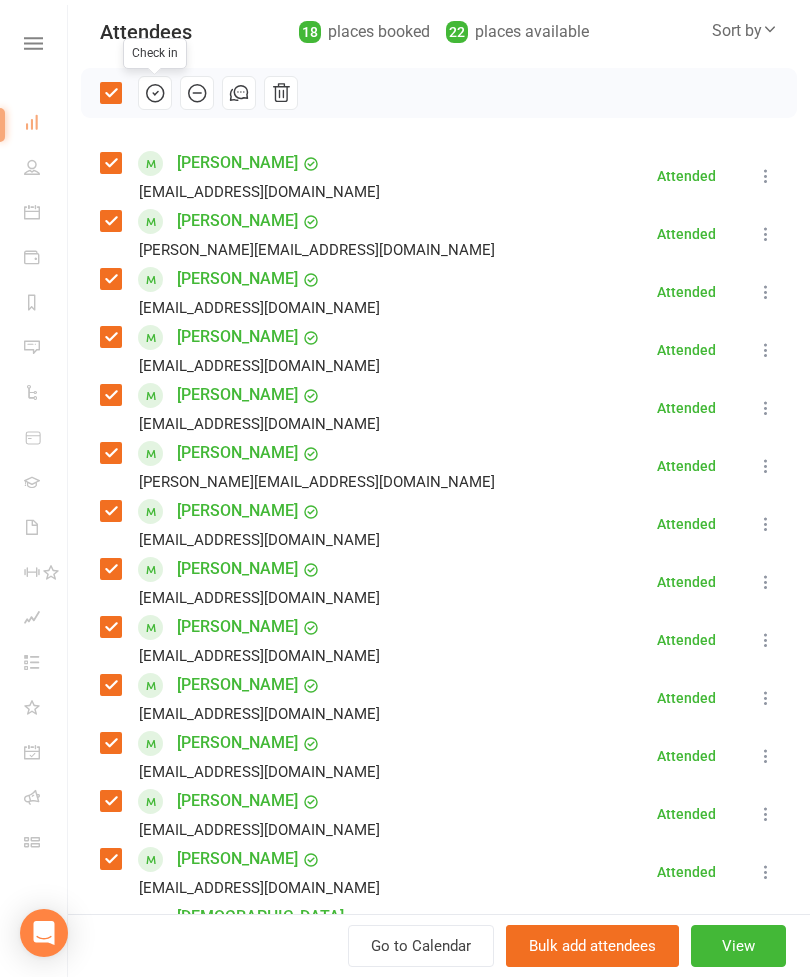 select on "100" 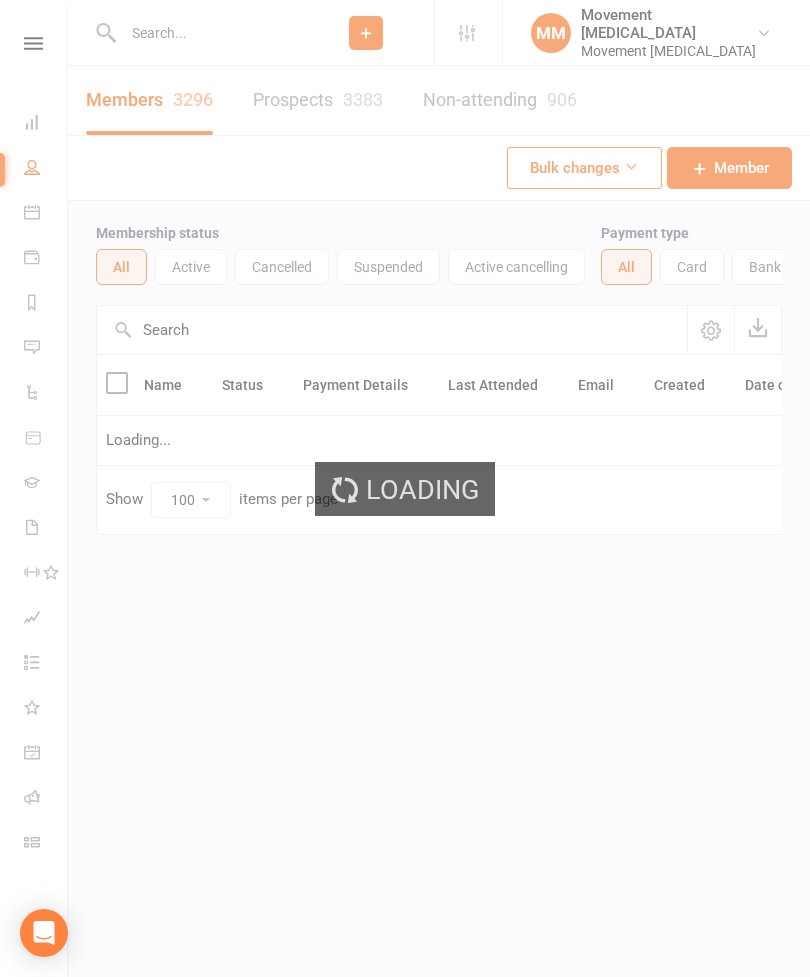 scroll, scrollTop: 0, scrollLeft: 0, axis: both 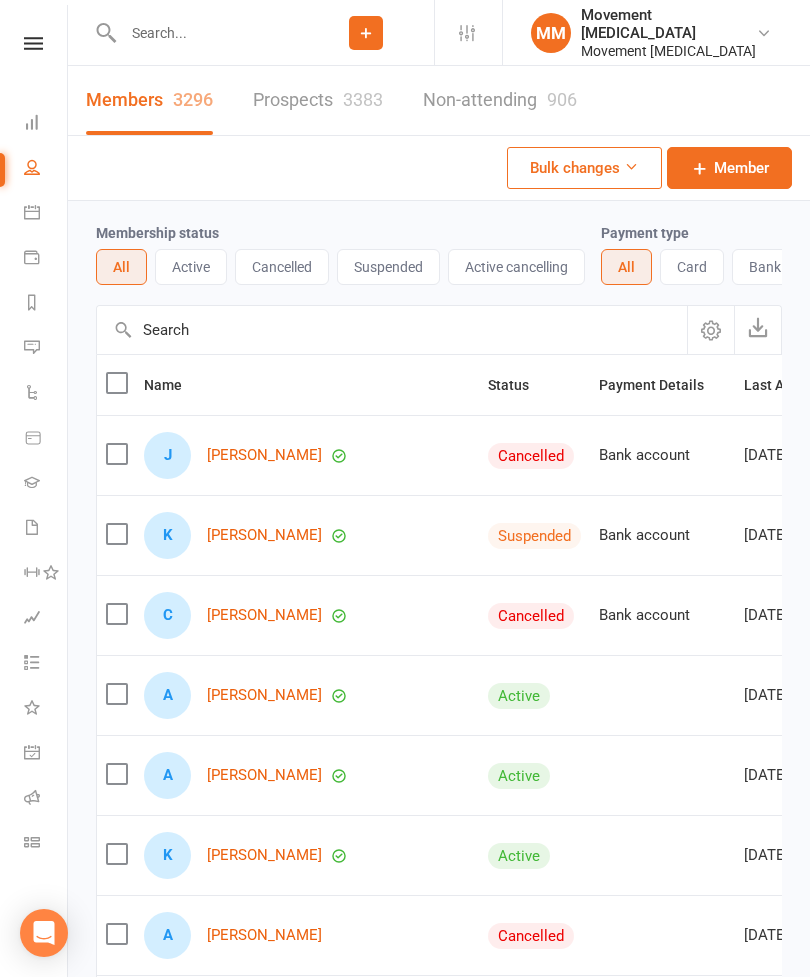 click at bounding box center (32, 122) 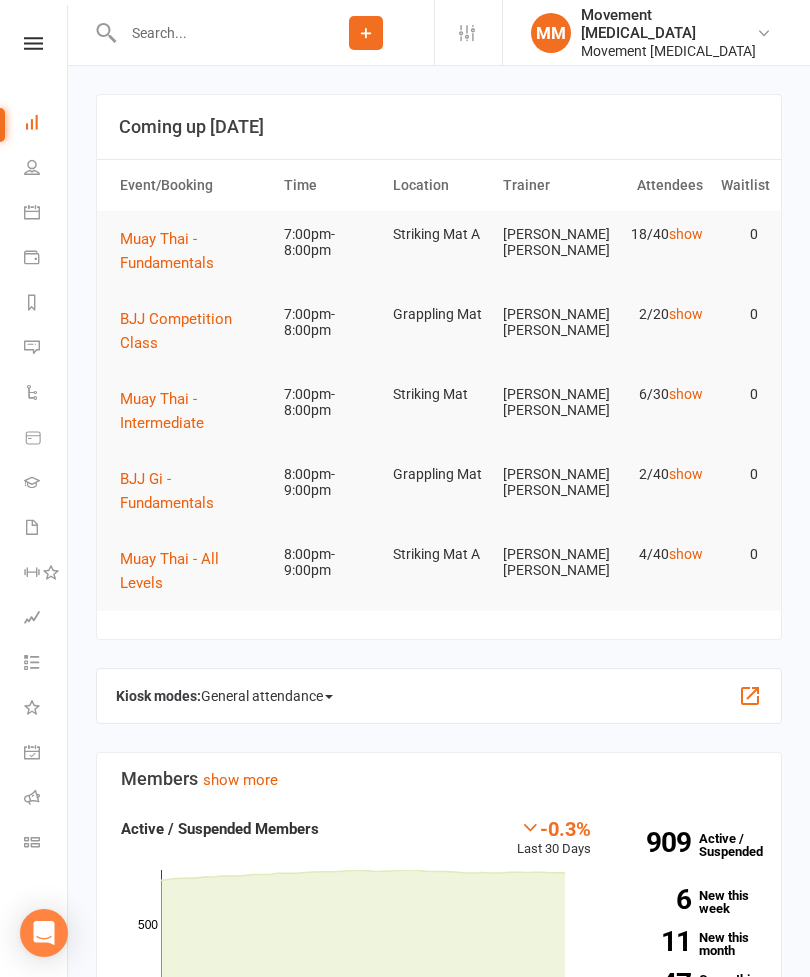 click on "BJJ Competition Class" at bounding box center (176, 331) 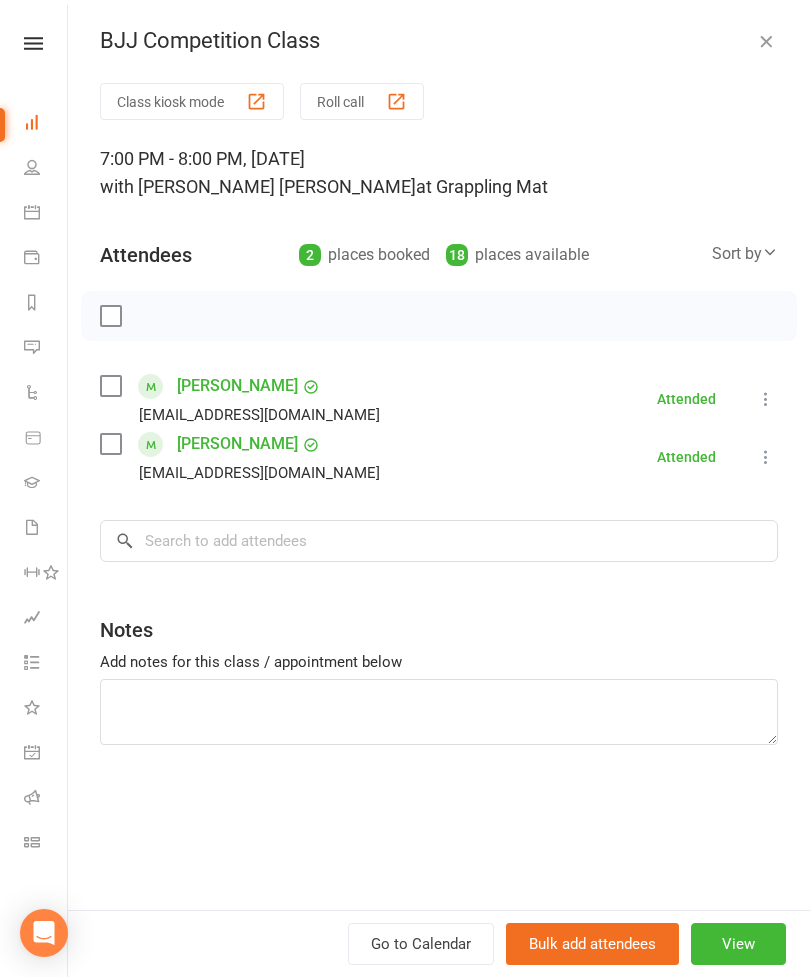 click at bounding box center (110, 444) 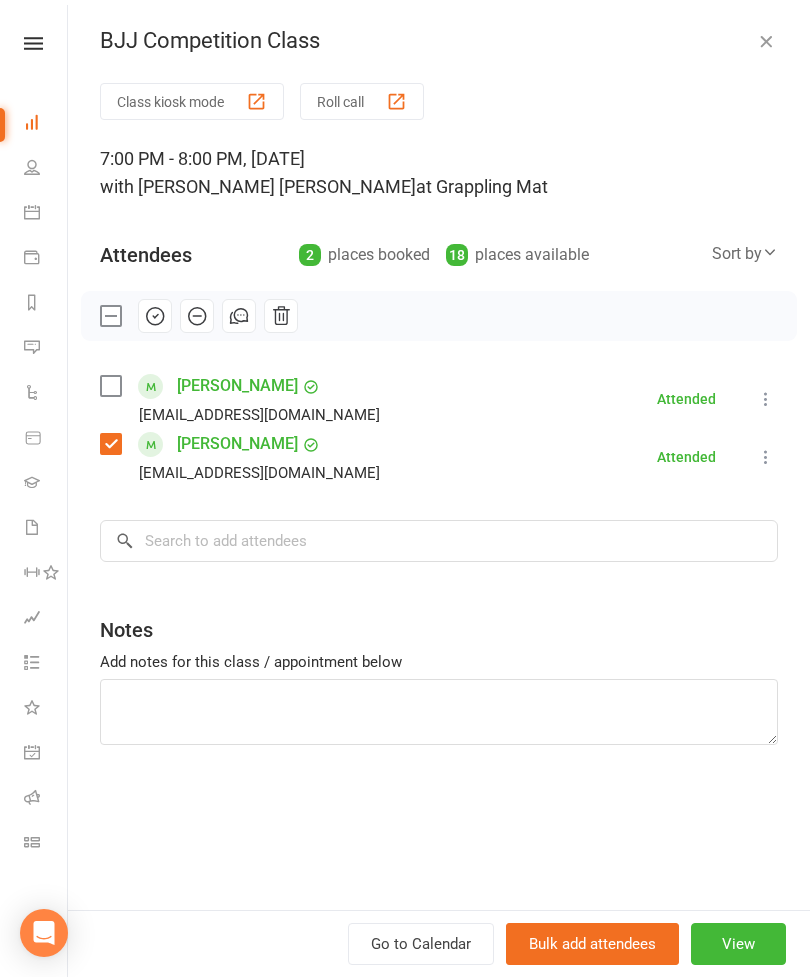 click at bounding box center (110, 386) 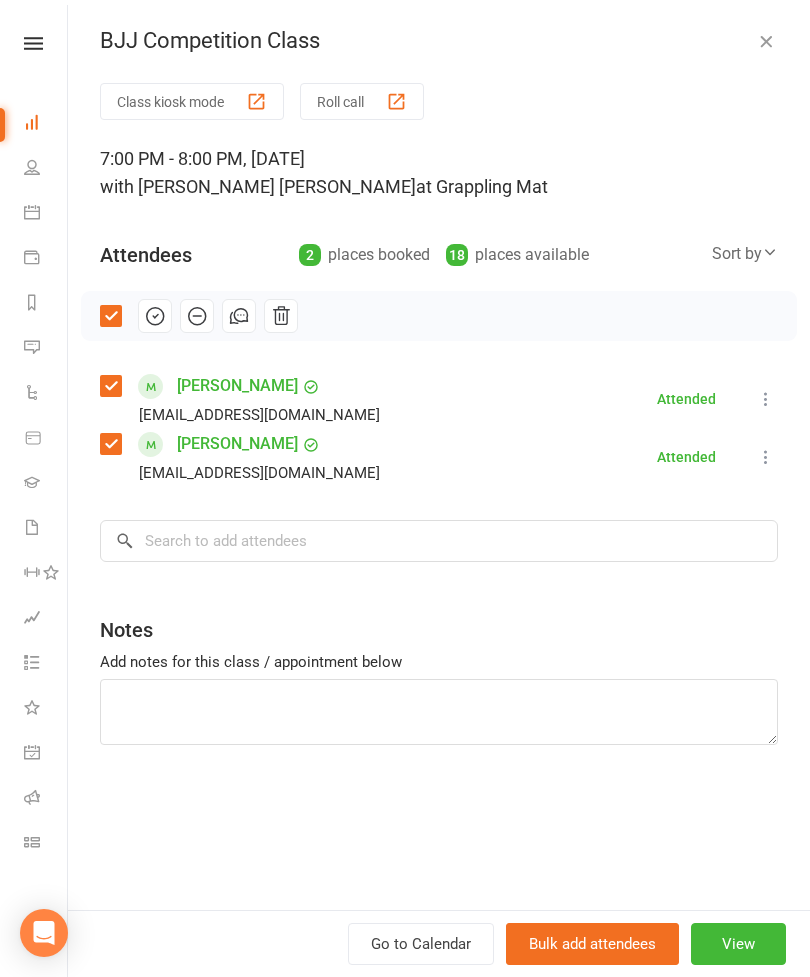 click 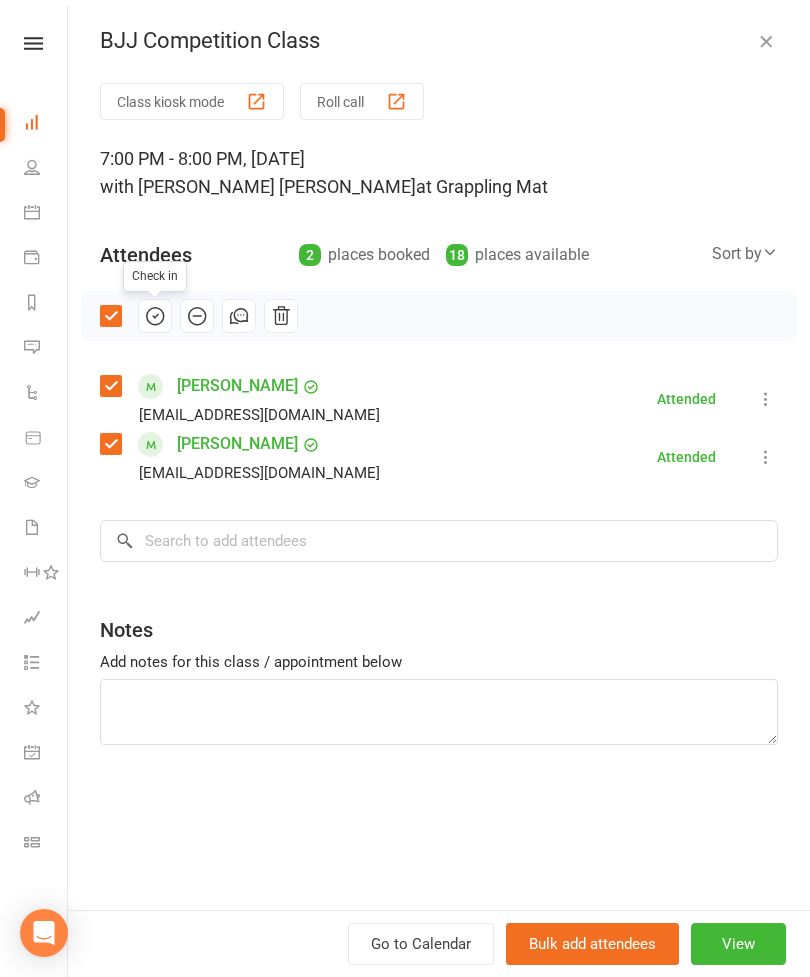 click on "People" at bounding box center (46, 169) 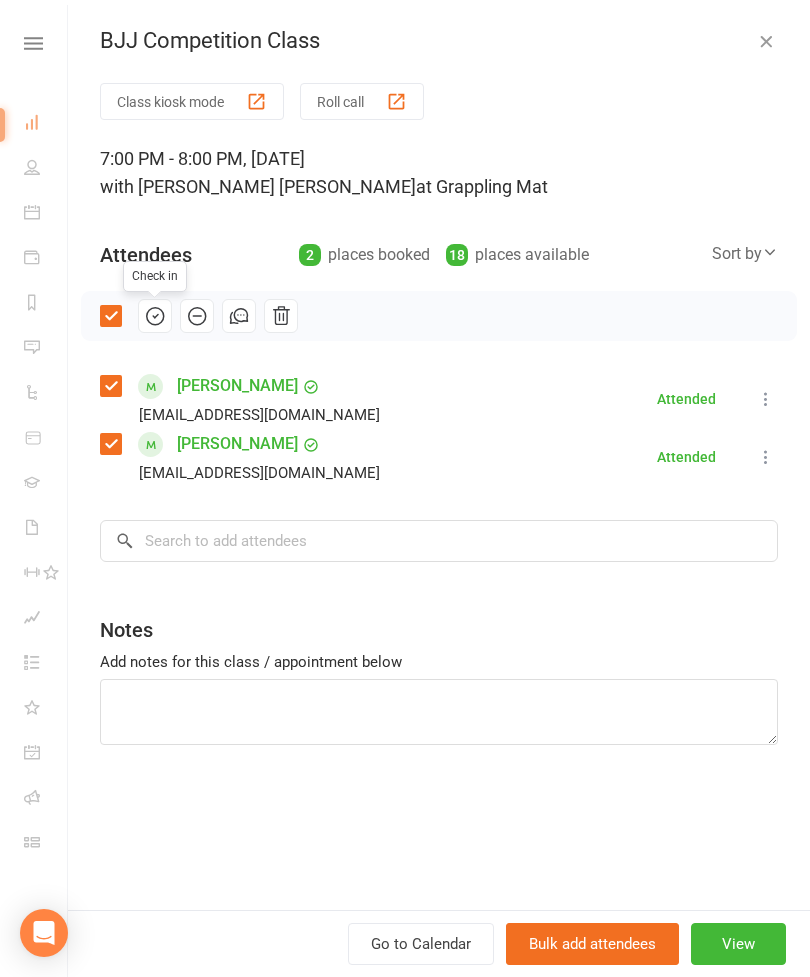 select on "100" 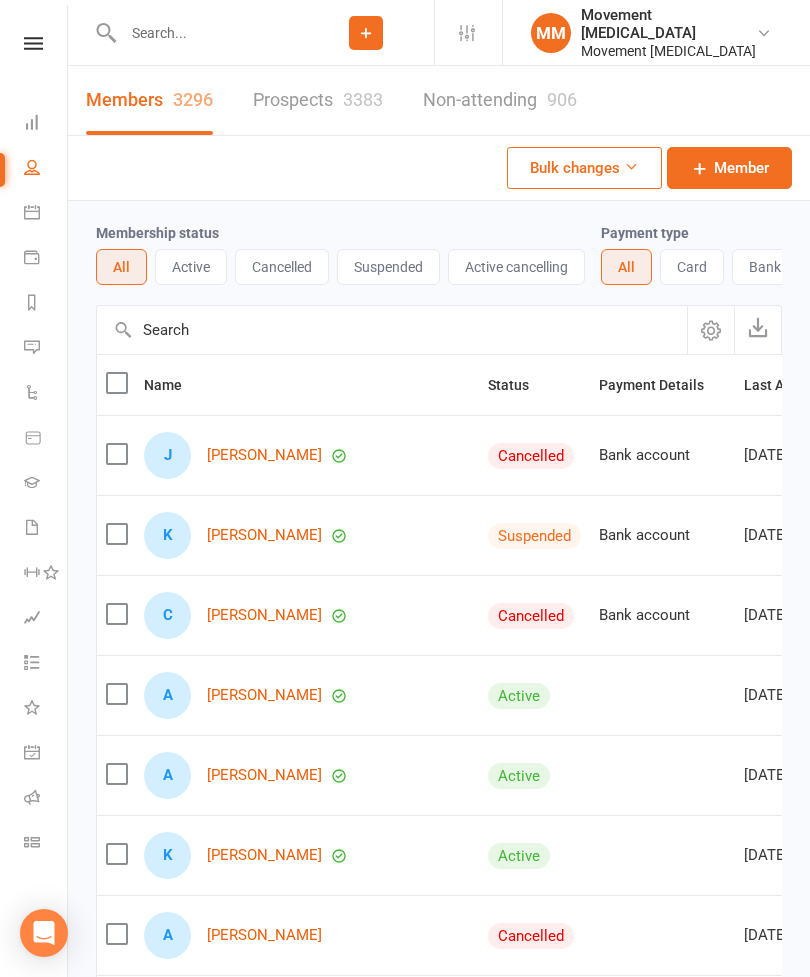 click at bounding box center [32, 122] 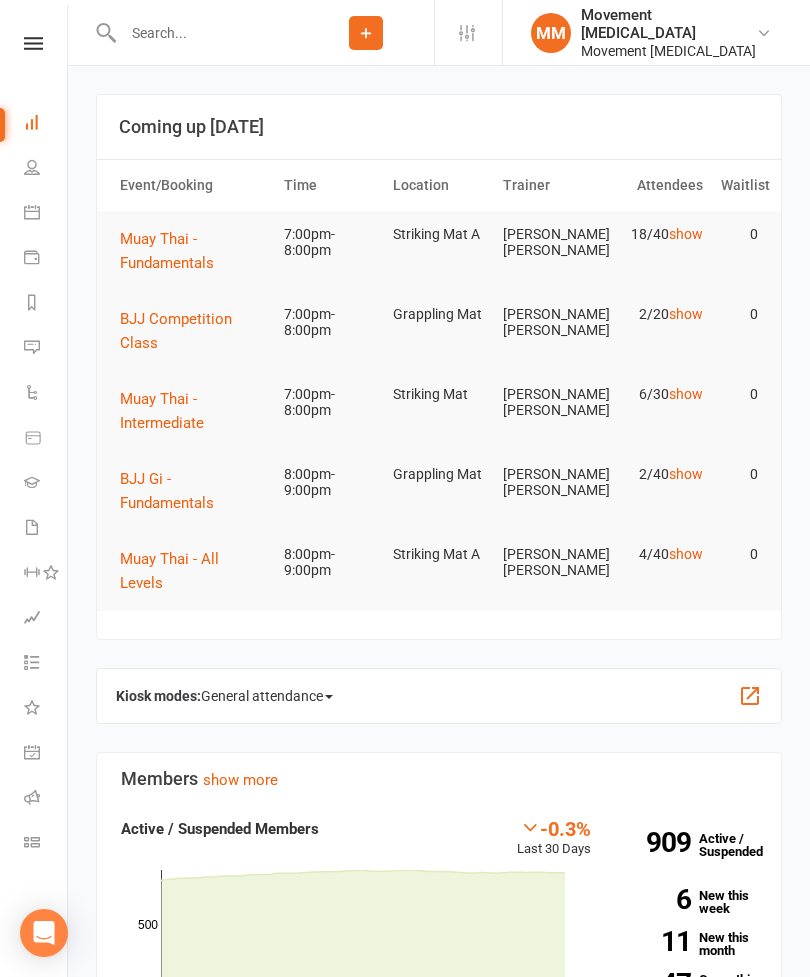 click on "Muay Thai - Intermediate" at bounding box center [162, 411] 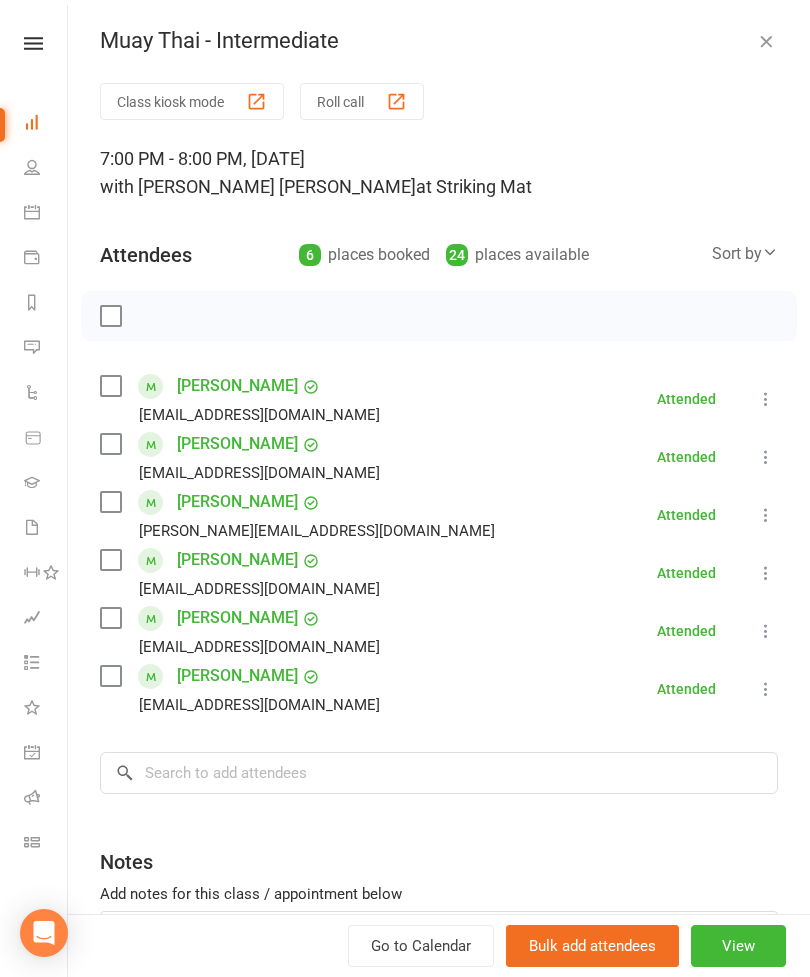 click at bounding box center (110, 386) 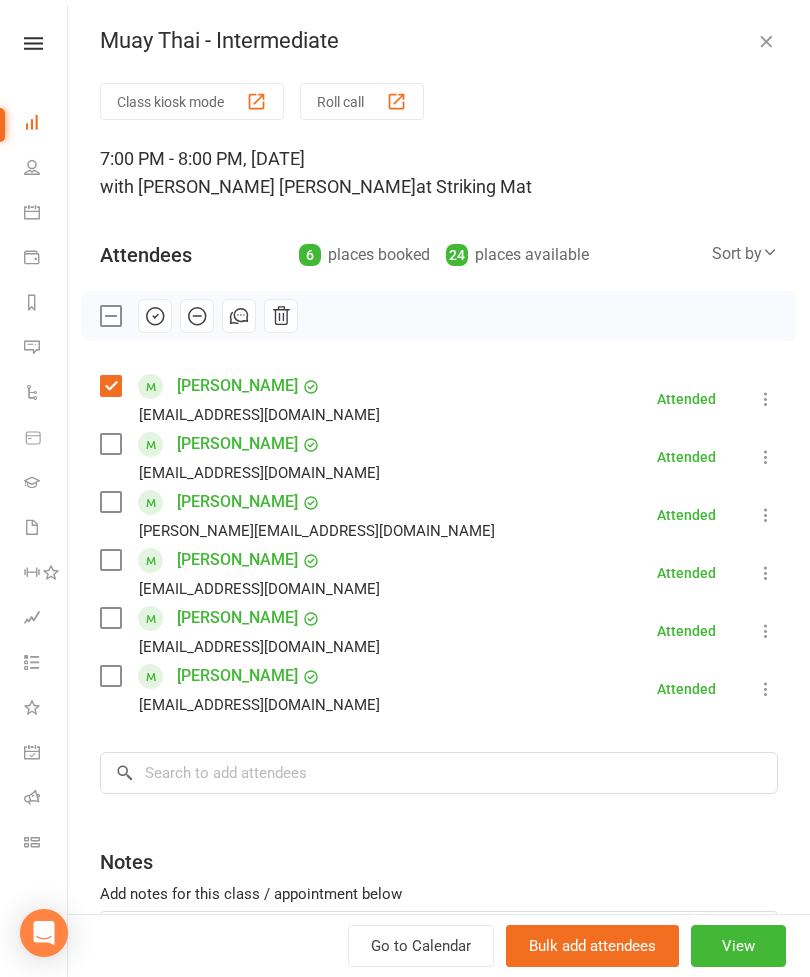 click at bounding box center [110, 676] 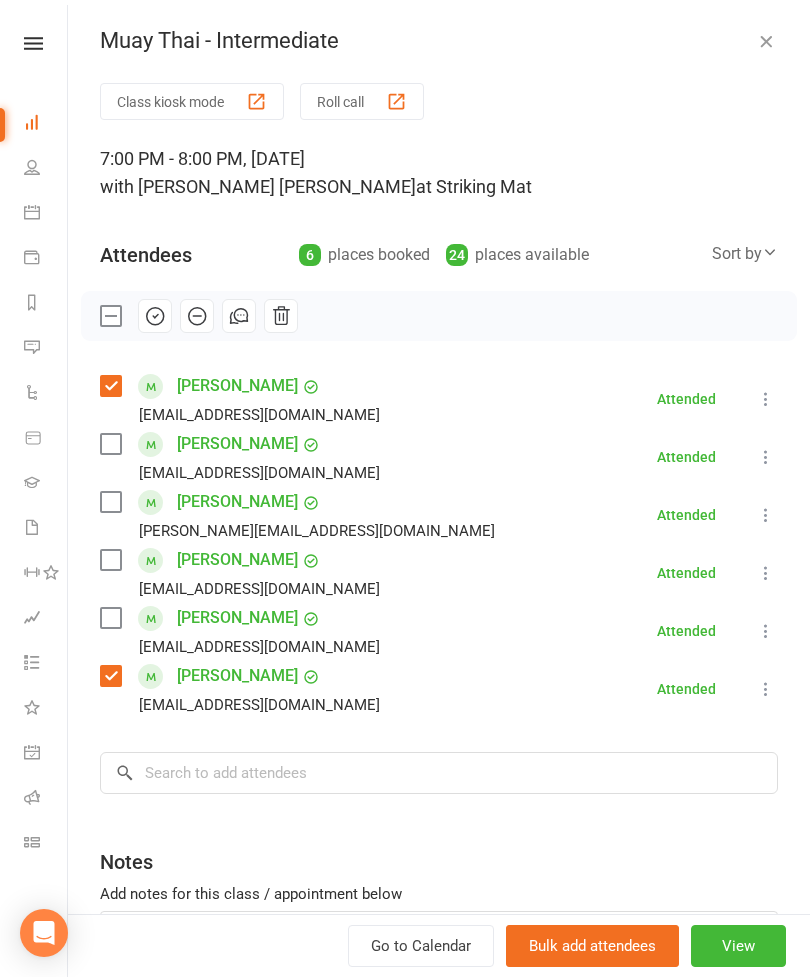 click on "Class kiosk mode  Roll call  7:00 PM - 8:00 PM, [DATE] with [PERSON_NAME] [PERSON_NAME]  at  Striking Mat  Attendees  6  places booked 24  places available Sort by  Last name  First name  Booking created    [PERSON_NAME]  [EMAIL_ADDRESS][DOMAIN_NAME] Attended More info  Remove  [PERSON_NAME] absent  Undo check-in  Send message  Enable recurring bookings  All bookings for series    [PERSON_NAME]  [EMAIL_ADDRESS][DOMAIN_NAME] Attended More info  Remove  Mark absent  Undo check-in  Send message  Enable recurring bookings  All bookings for series    [PERSON_NAME]  [PERSON_NAME][EMAIL_ADDRESS][DOMAIN_NAME] Attended More info  Remove  [PERSON_NAME] absent  Undo check-in  Send message  Enable recurring bookings  All bookings for series    [PERSON_NAME]  [EMAIL_ADDRESS][DOMAIN_NAME] Attended More info  Remove  Mark absent  Undo check-in  Send message  Enable recurring bookings  All bookings for series    [PERSON_NAME]  [EMAIL_ADDRESS][DOMAIN_NAME] Attended More info  Remove  Mark absent  Undo check-in  Send message  Enable recurring bookings  All bookings for series    ×" at bounding box center (439, 580) 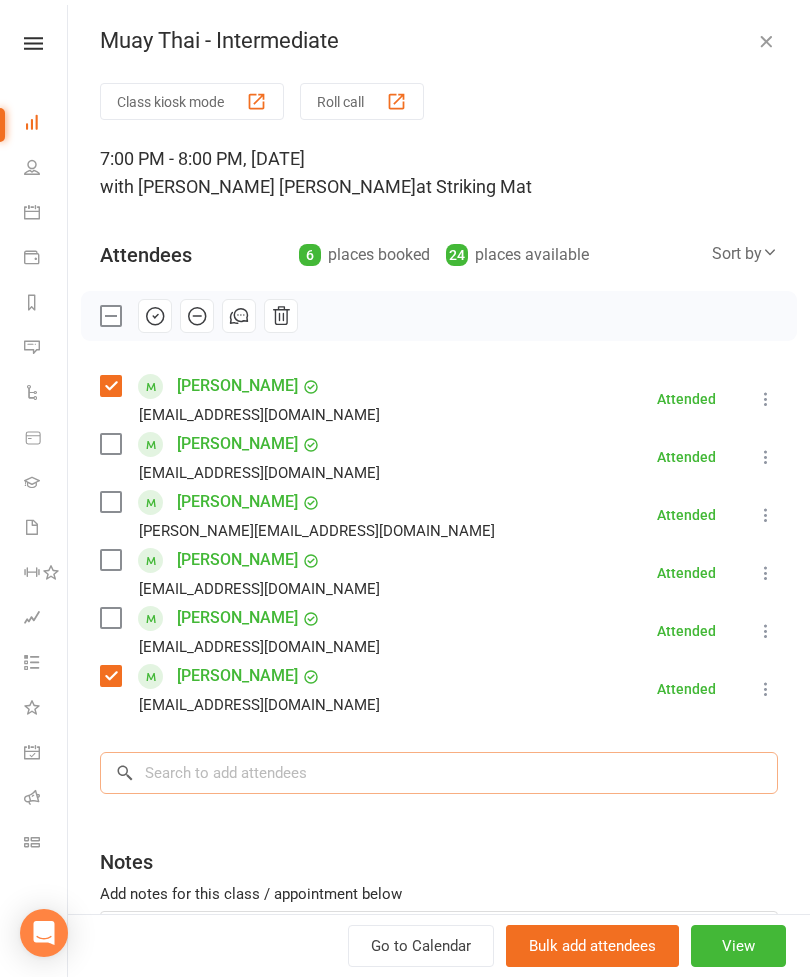 click at bounding box center (439, 773) 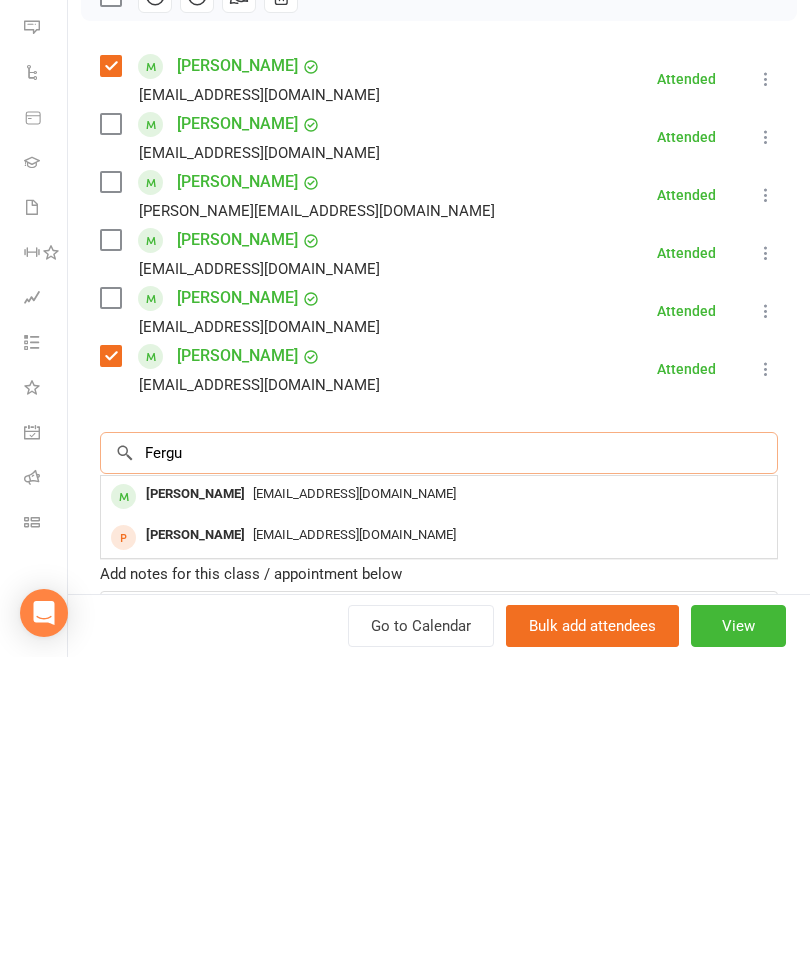 type on "Fergu" 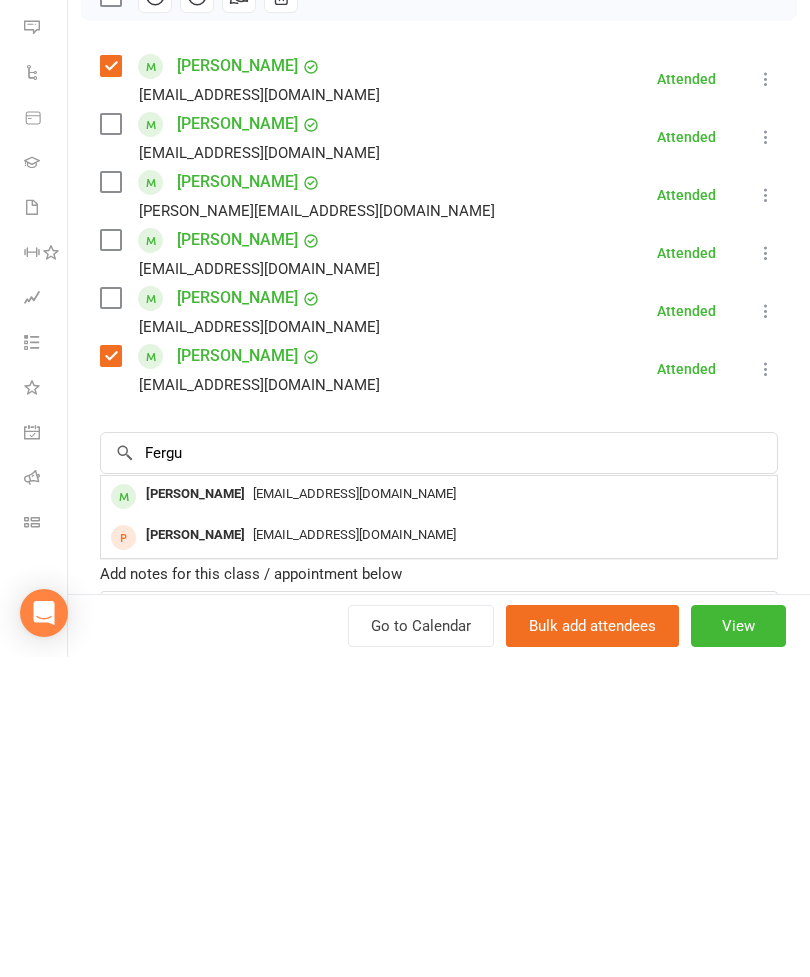click on "[EMAIL_ADDRESS][DOMAIN_NAME]" at bounding box center [354, 813] 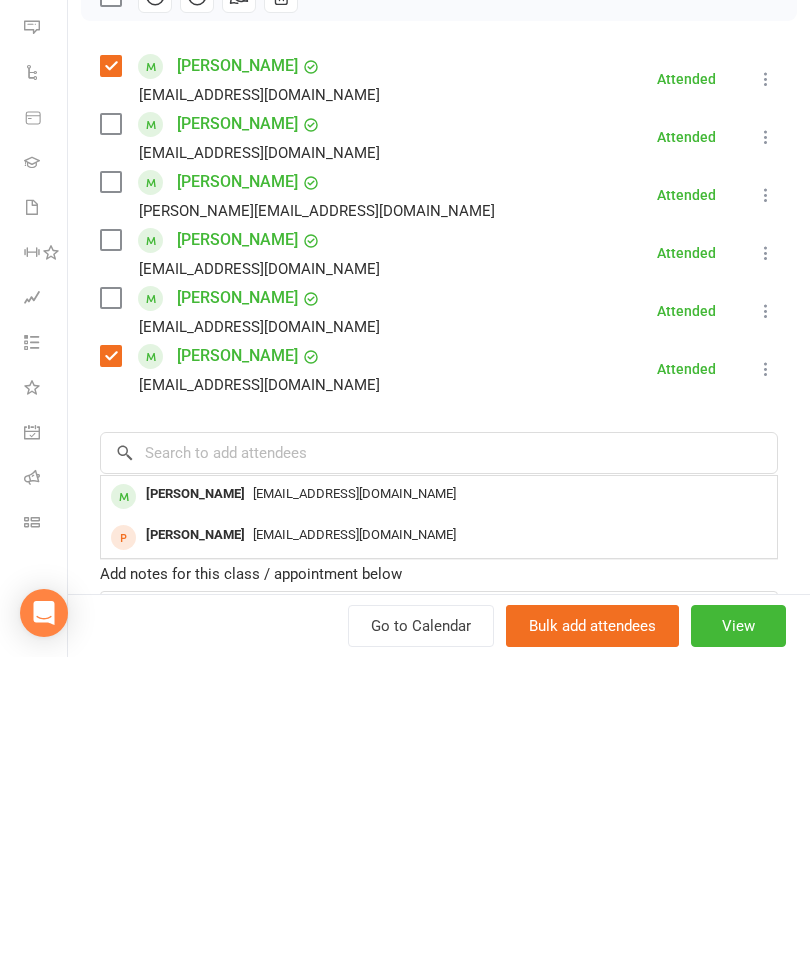 scroll, scrollTop: 445, scrollLeft: 0, axis: vertical 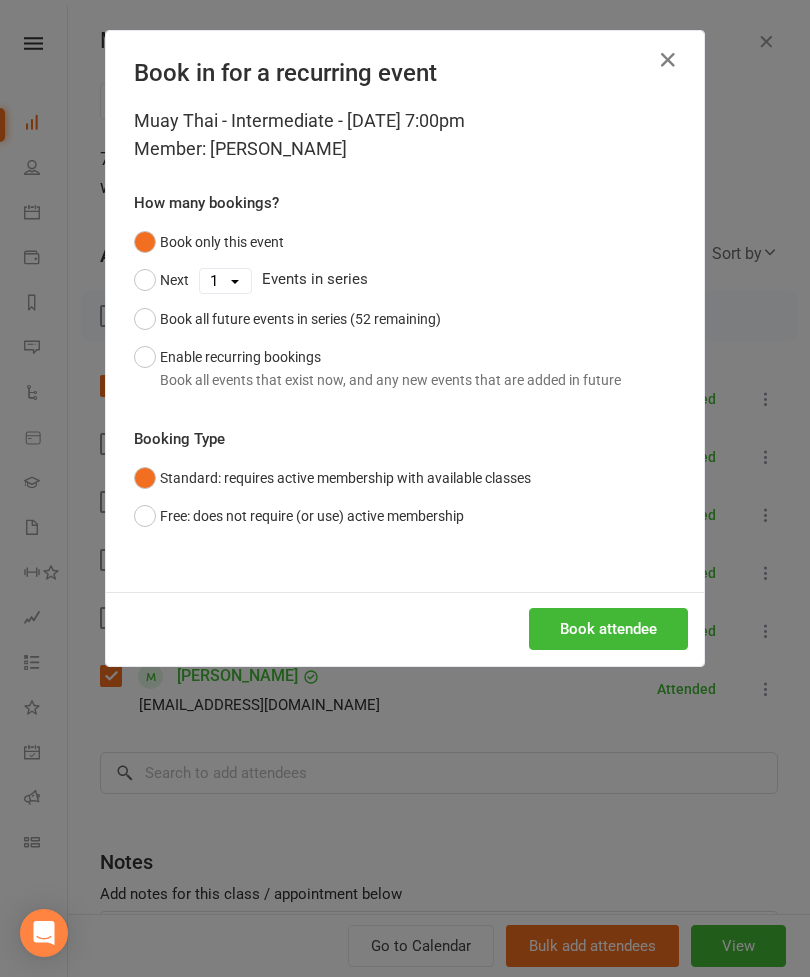 click on "Book attendee" at bounding box center [608, 629] 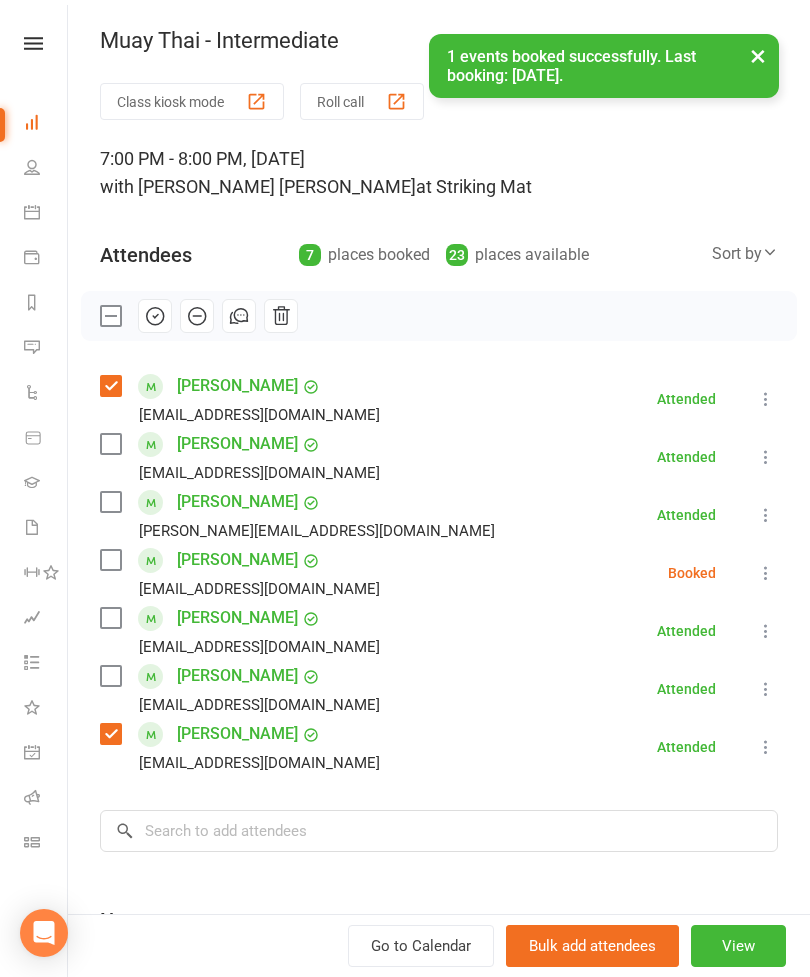 click at bounding box center (110, 560) 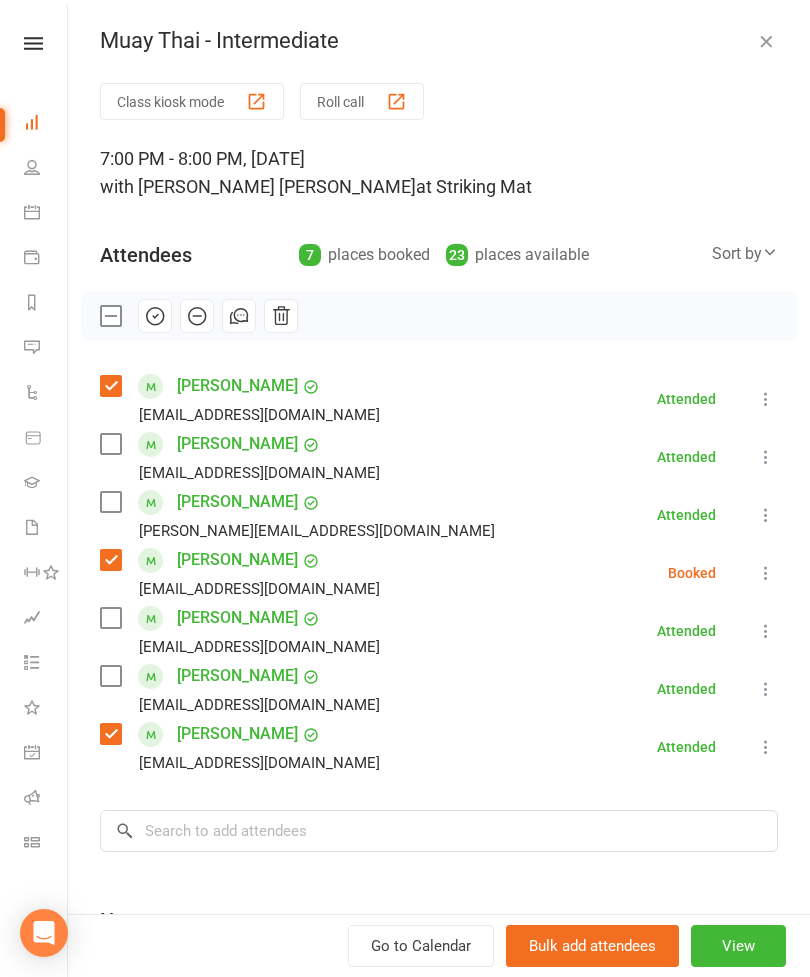 click at bounding box center [766, 515] 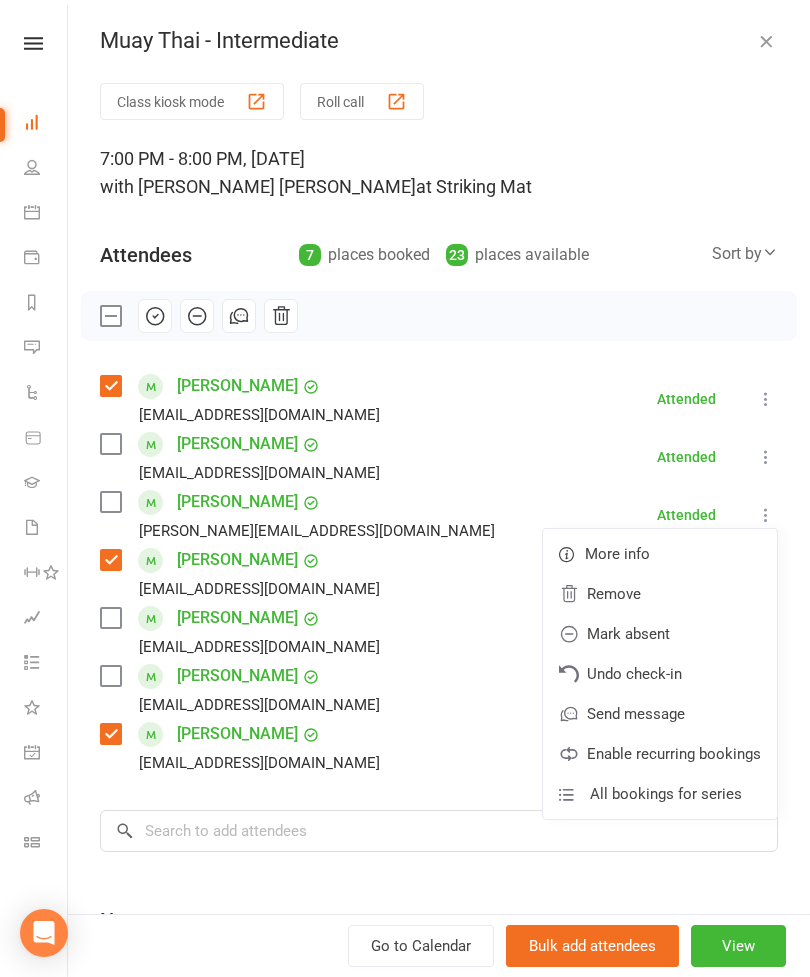 click on "Remove" at bounding box center (660, 594) 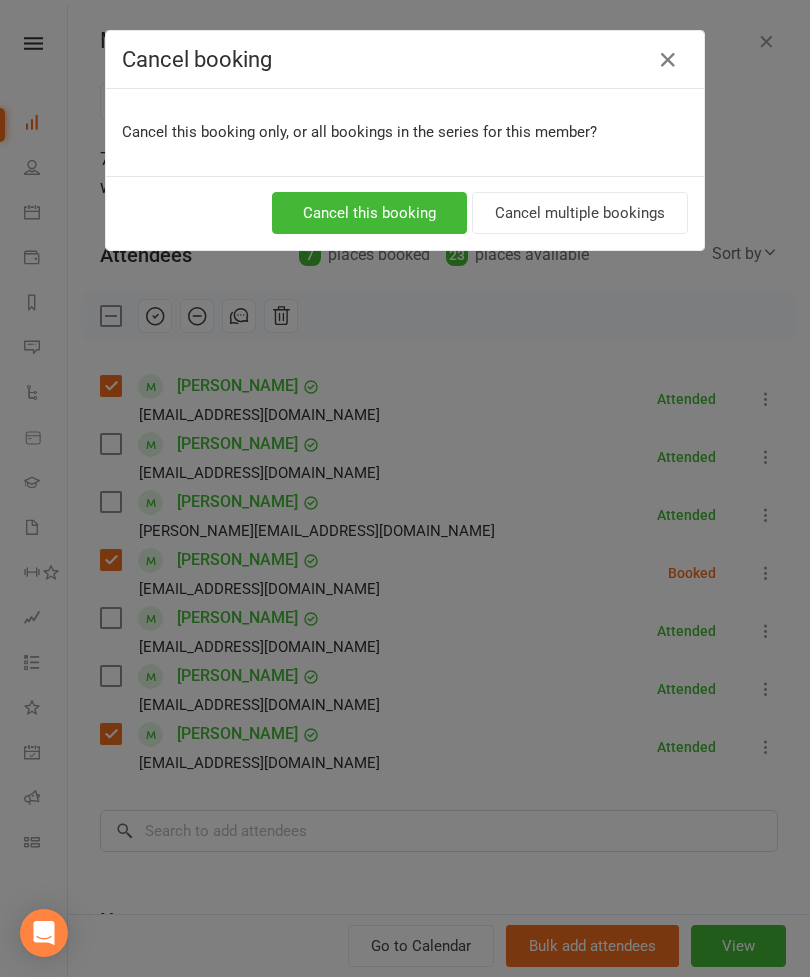 click on "Cancel this booking" at bounding box center [369, 213] 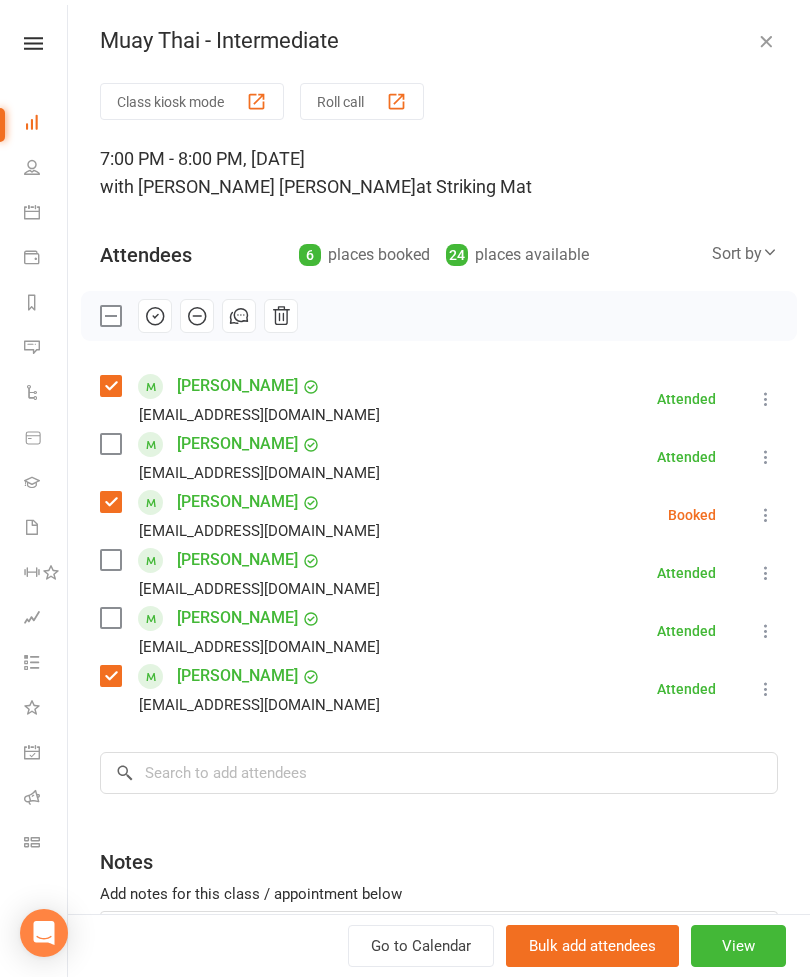 click at bounding box center (766, 457) 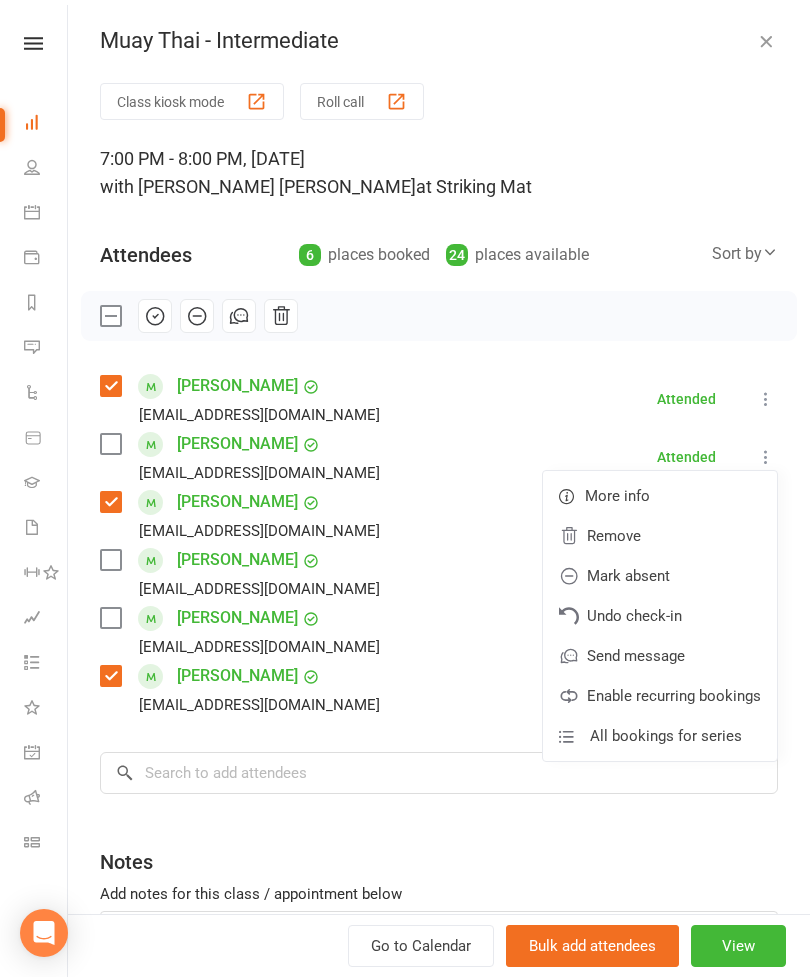 click on "Remove" at bounding box center (660, 536) 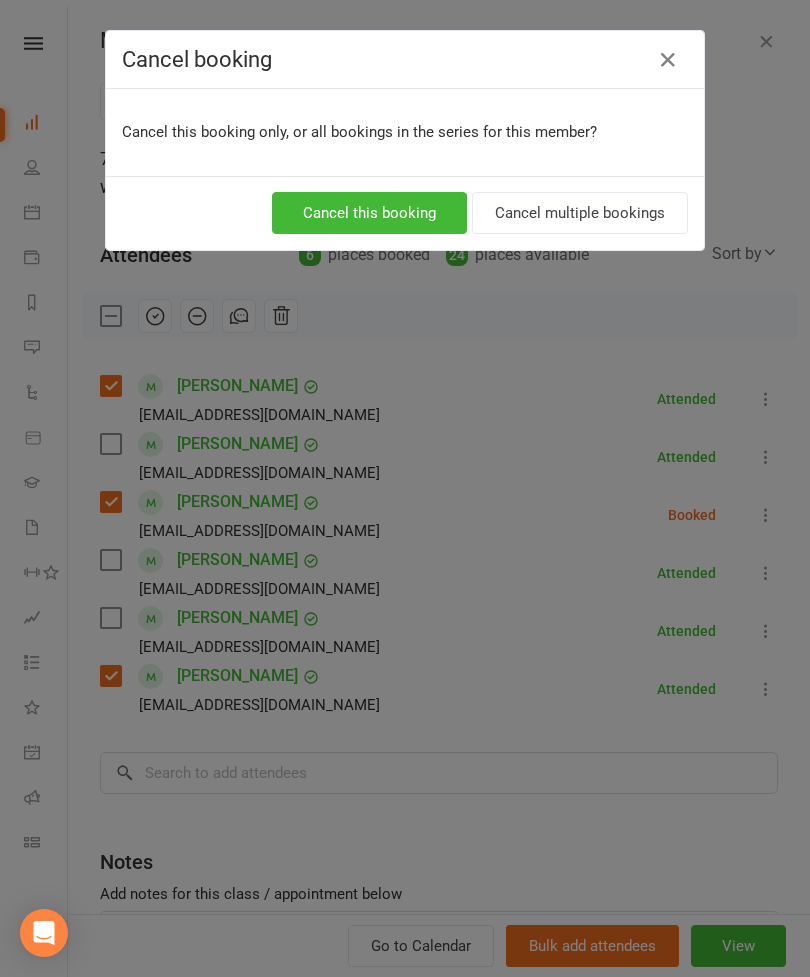 click on "Cancel this booking" at bounding box center (369, 213) 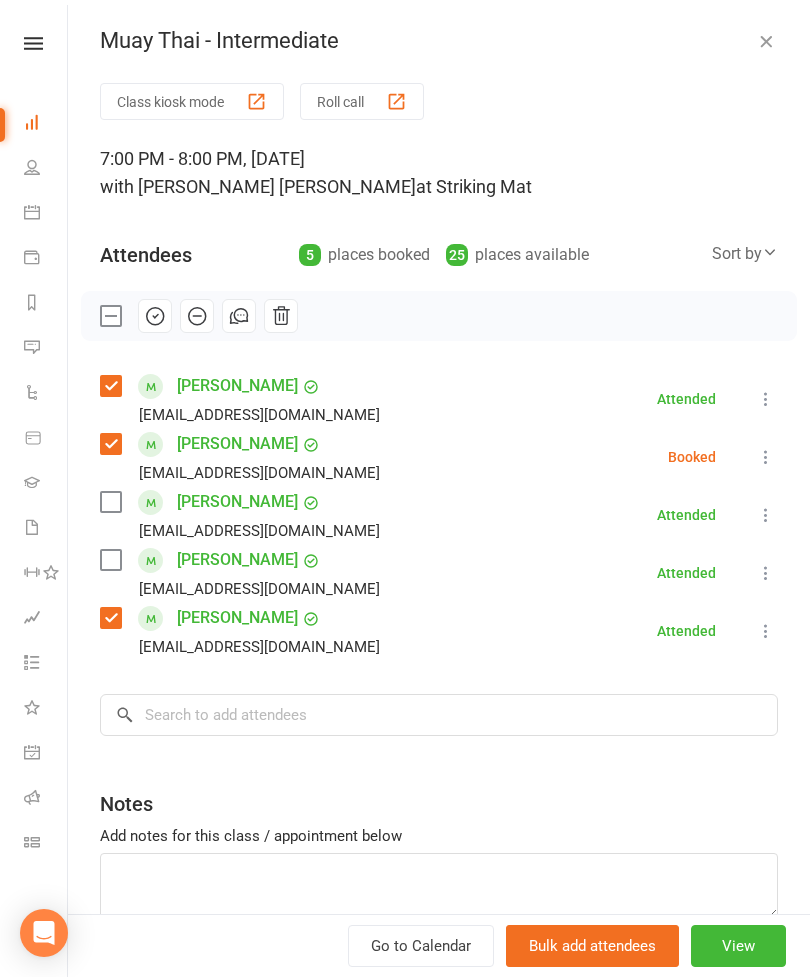click at bounding box center [766, 515] 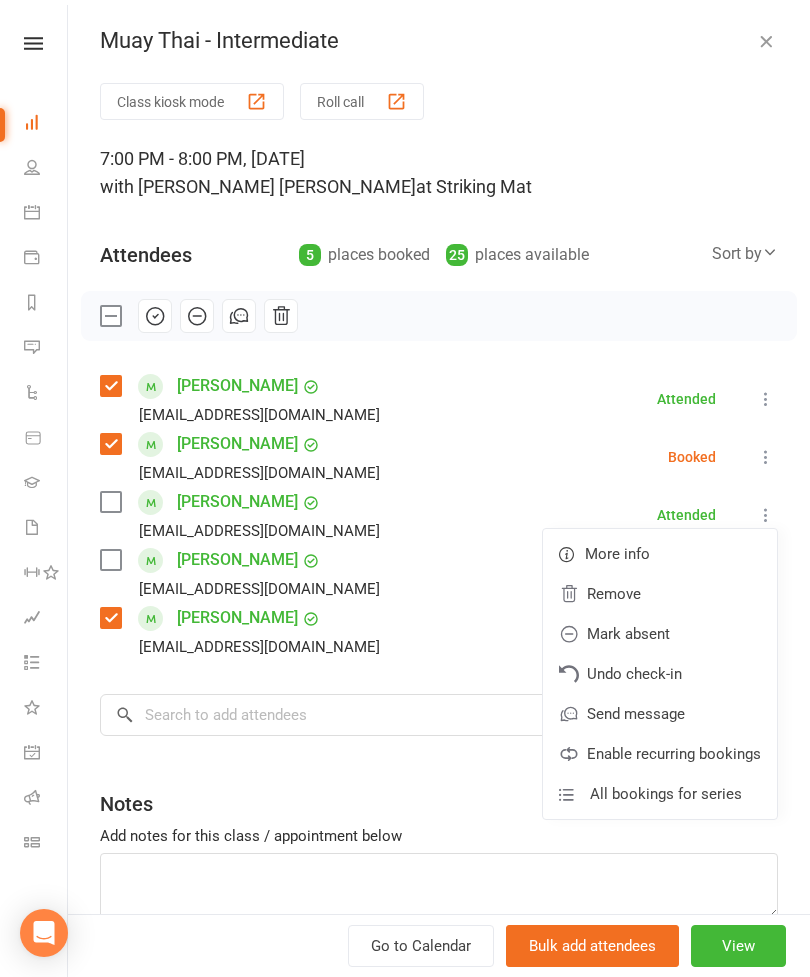 click on "Remove" at bounding box center (660, 594) 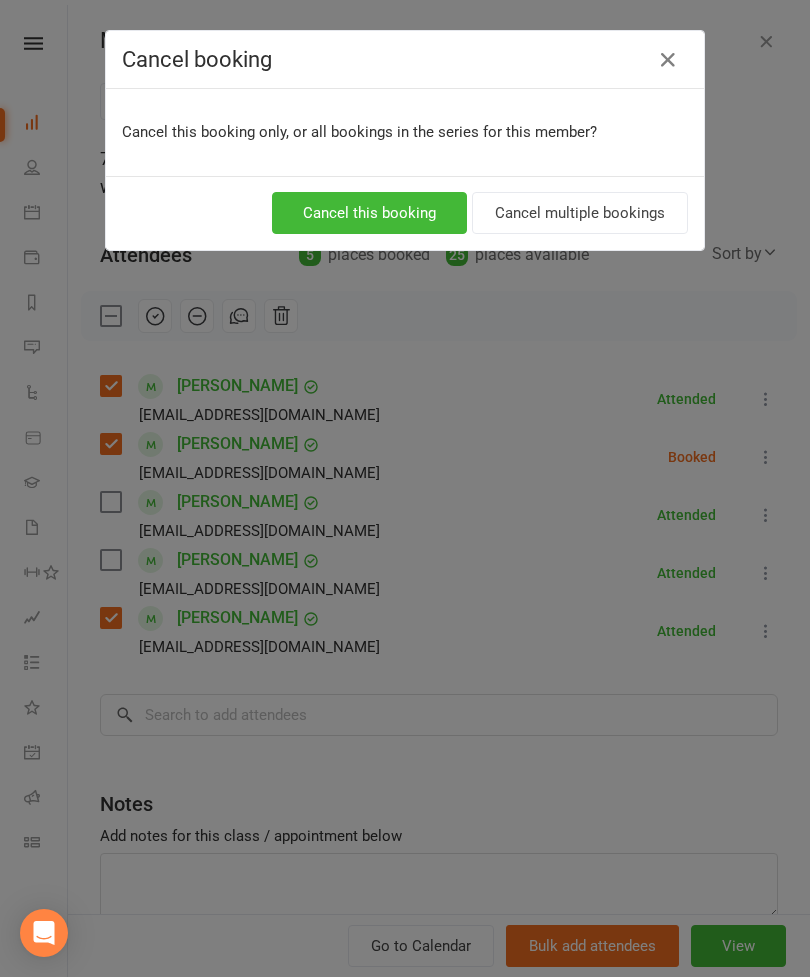 click on "Cancel this booking" at bounding box center (369, 213) 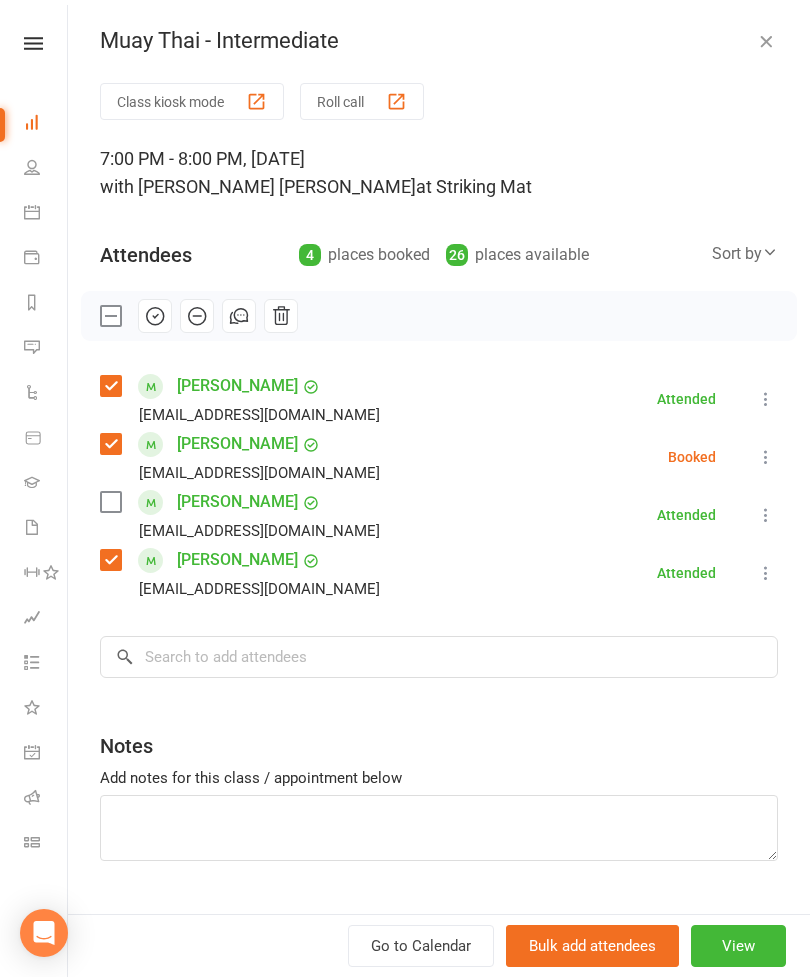 click at bounding box center [766, 515] 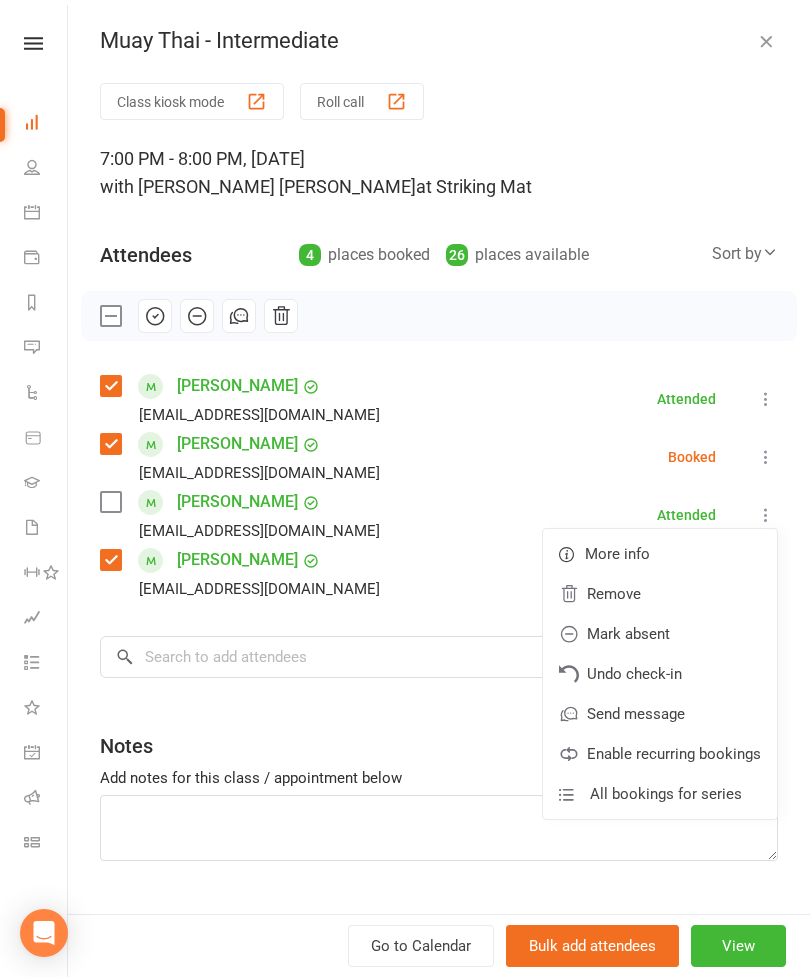 click on "Remove" at bounding box center [660, 594] 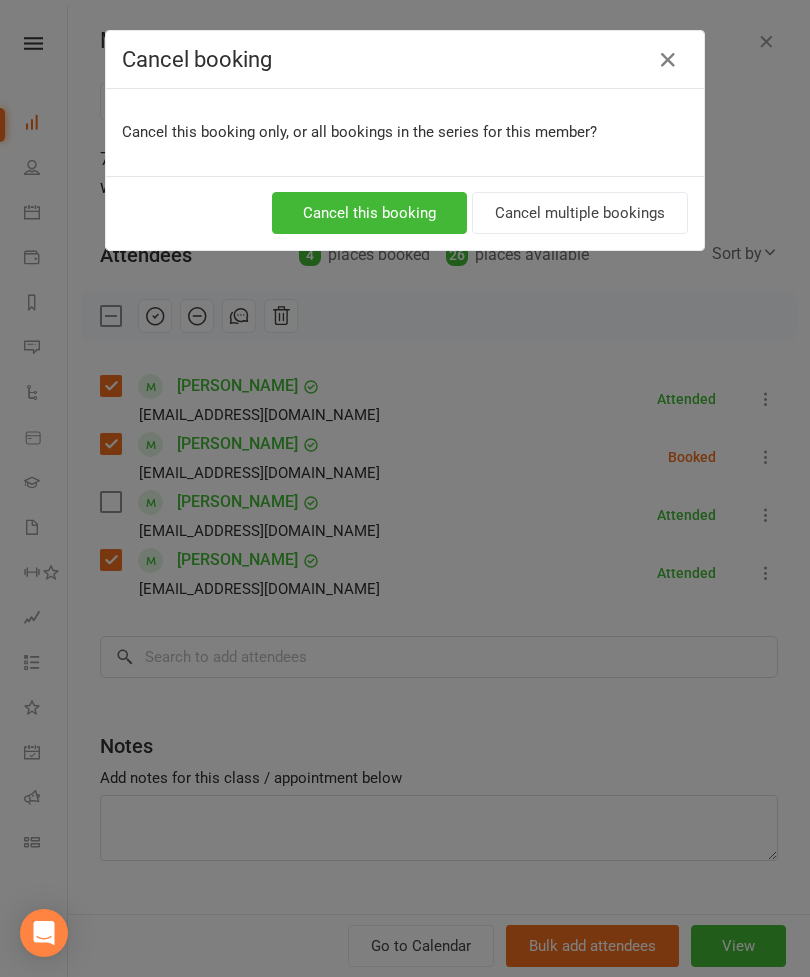 click on "Cancel this booking" at bounding box center (369, 213) 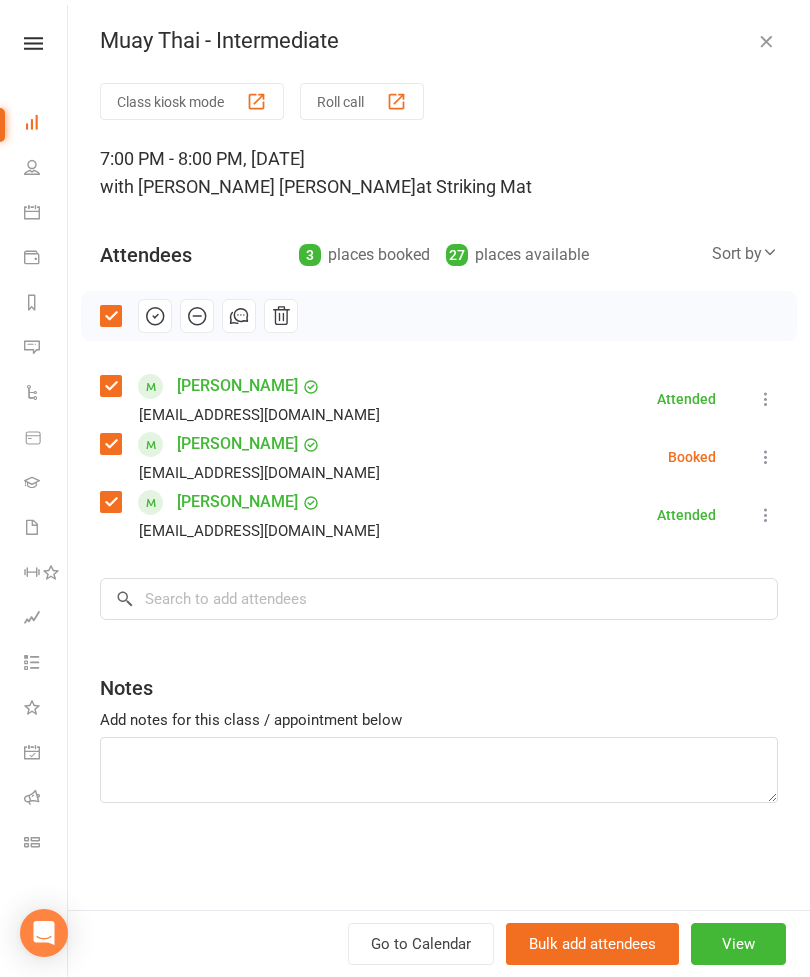 click 